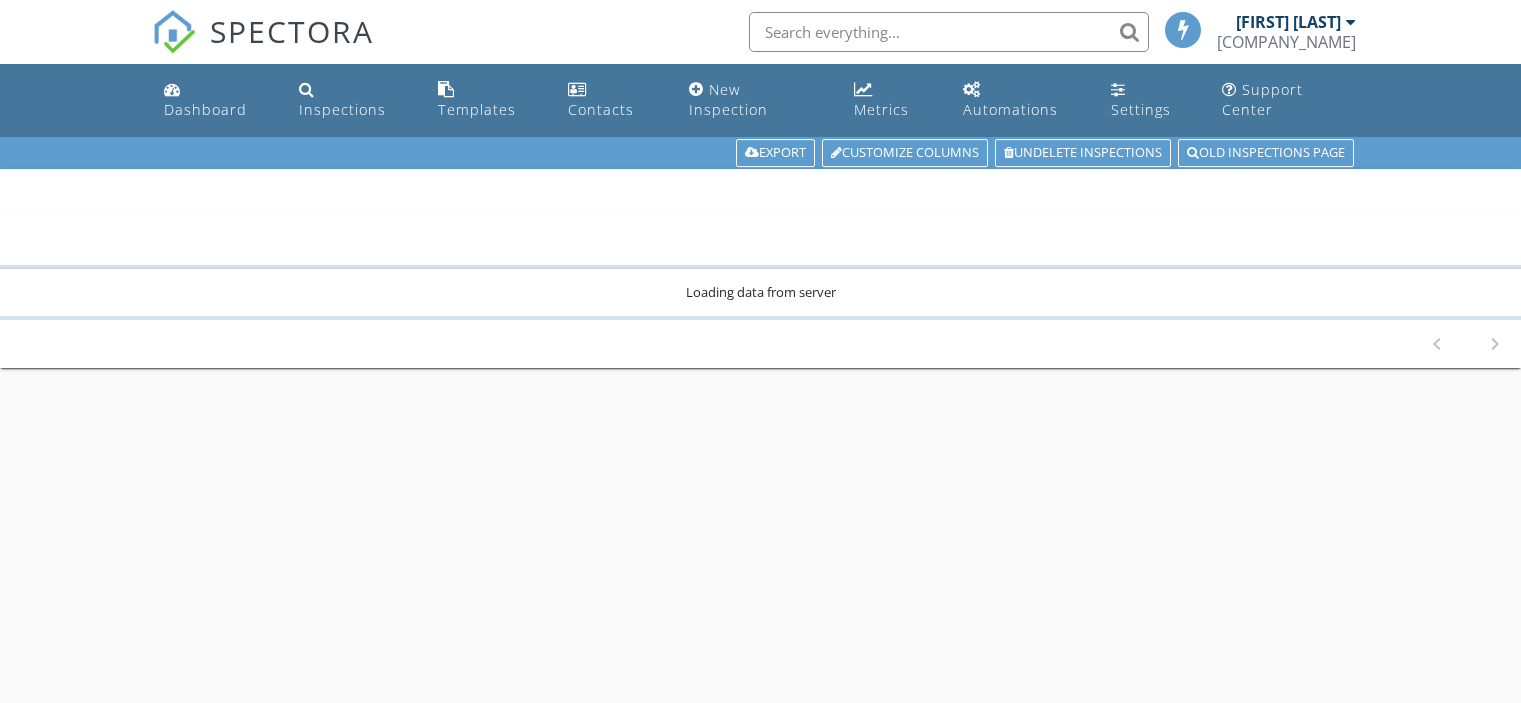 scroll, scrollTop: 168, scrollLeft: 0, axis: vertical 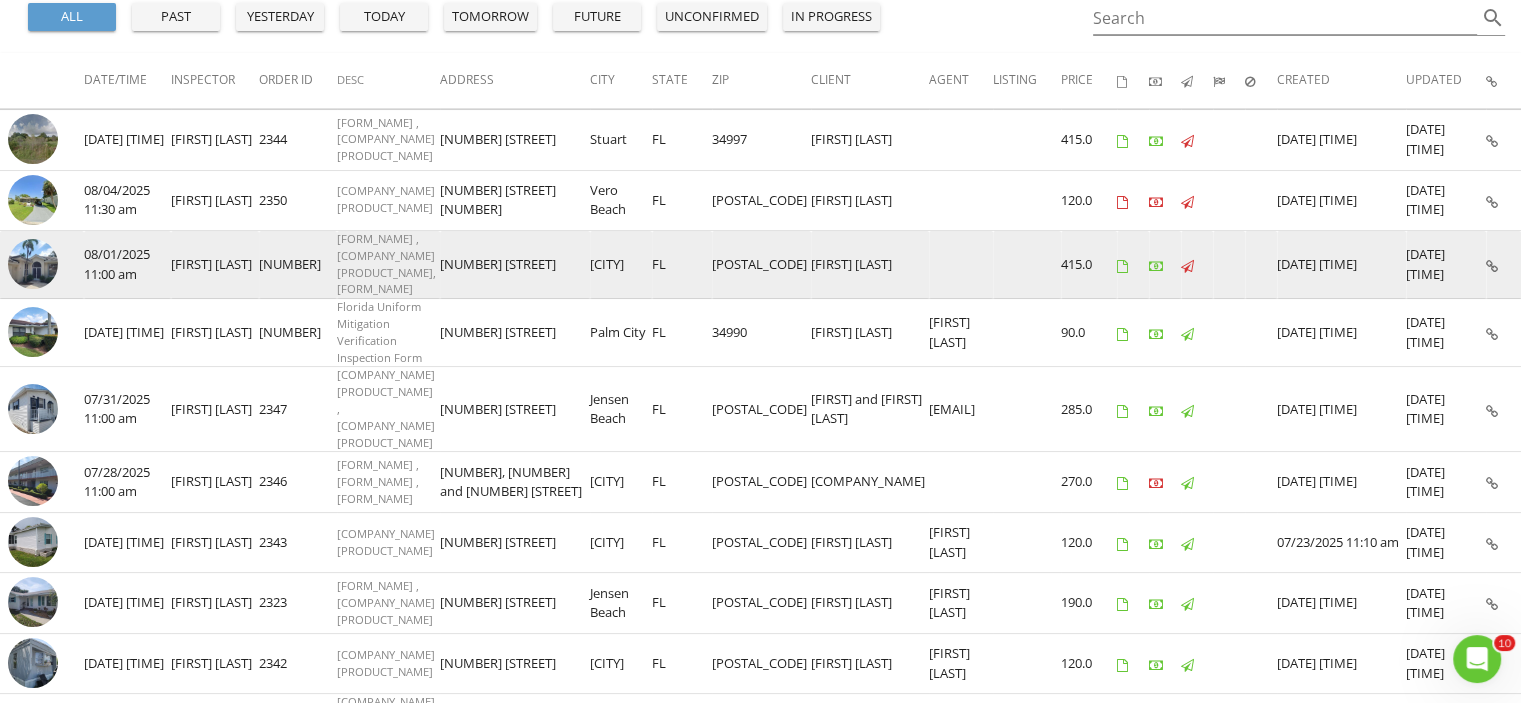 click at bounding box center [33, 264] 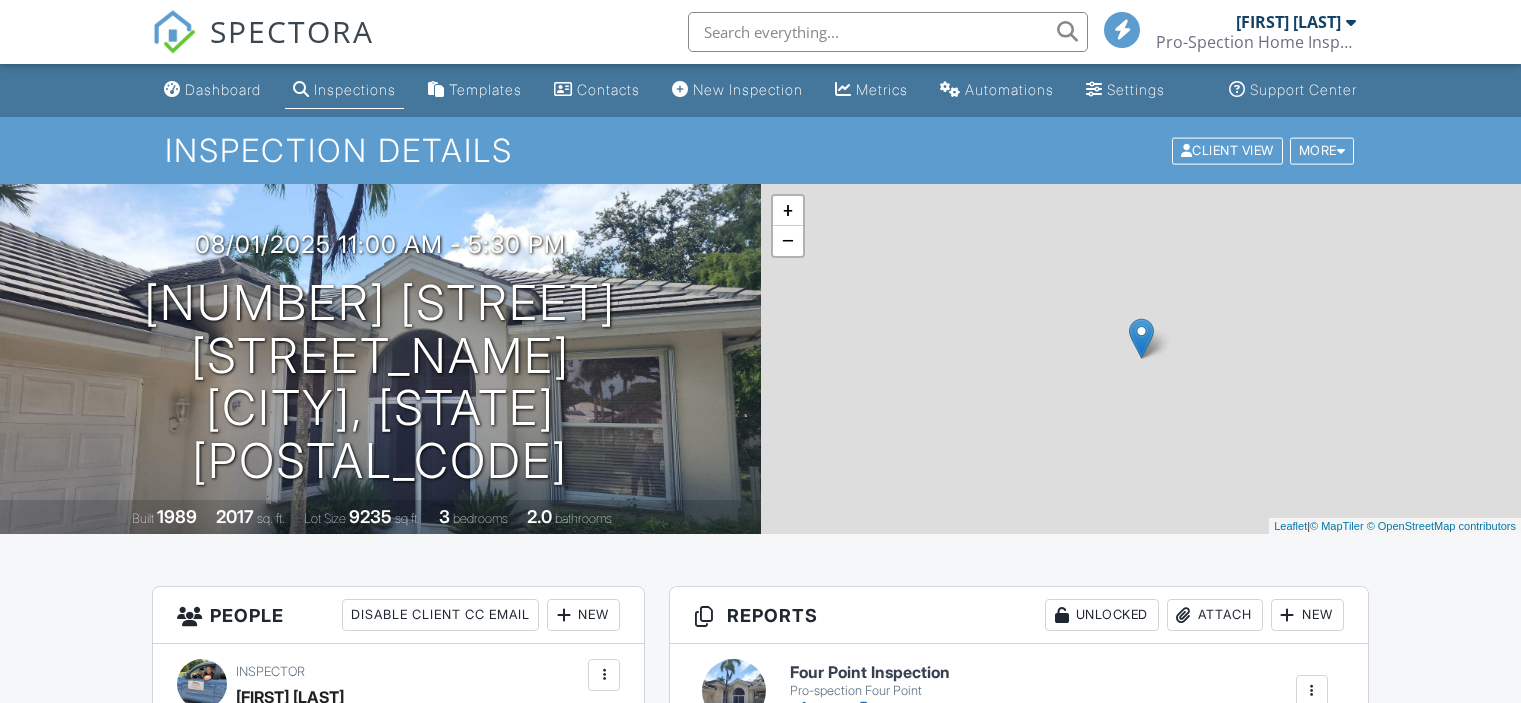 scroll, scrollTop: 0, scrollLeft: 0, axis: both 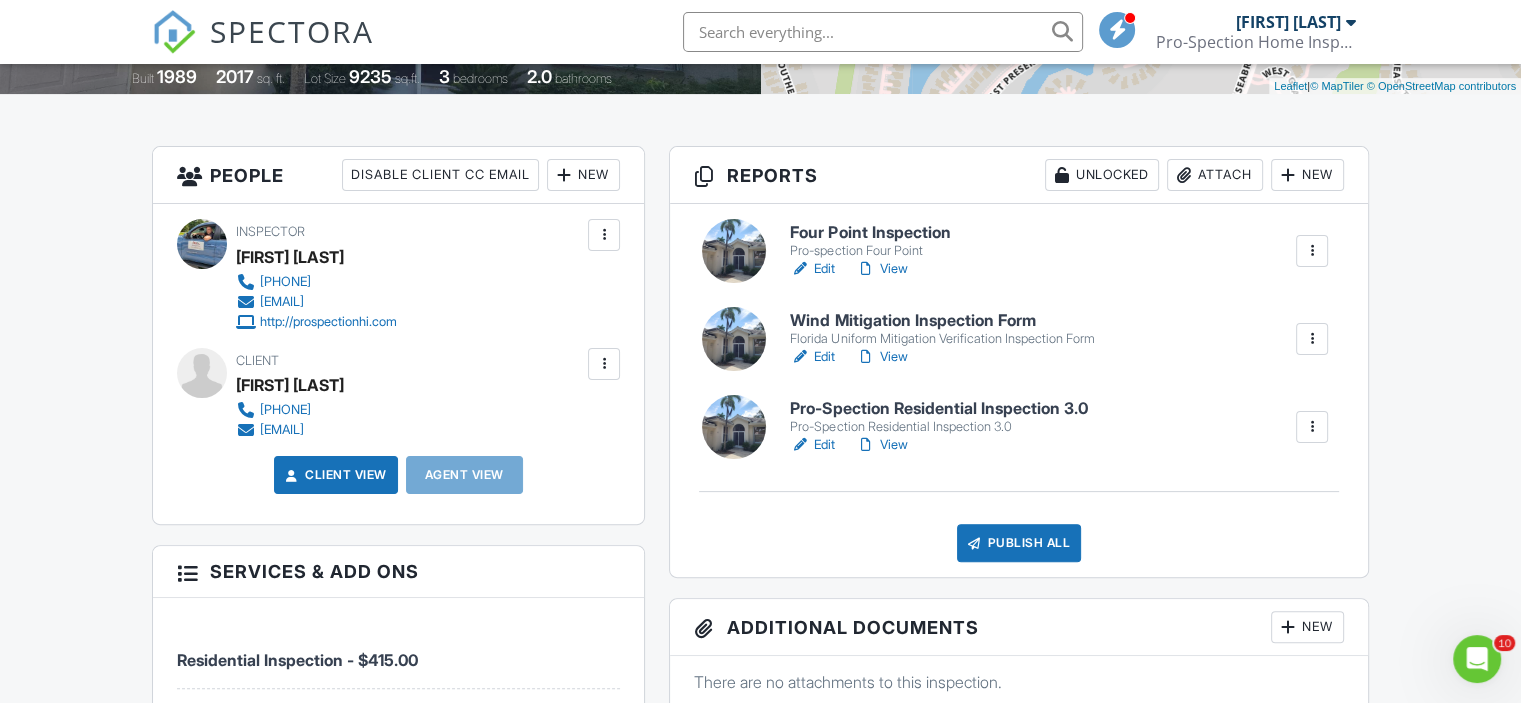 click on "New" at bounding box center [583, 175] 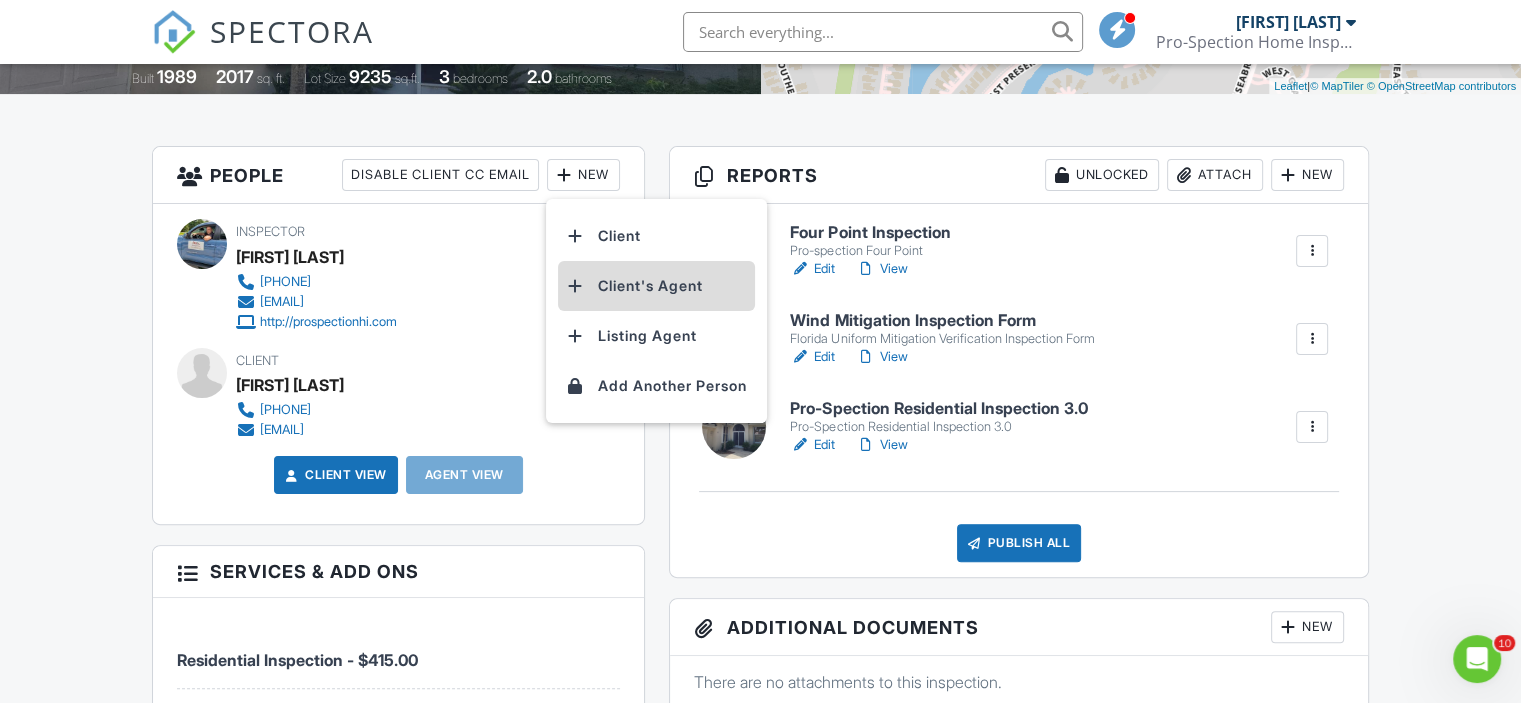 click on "Client's Agent" at bounding box center (656, 286) 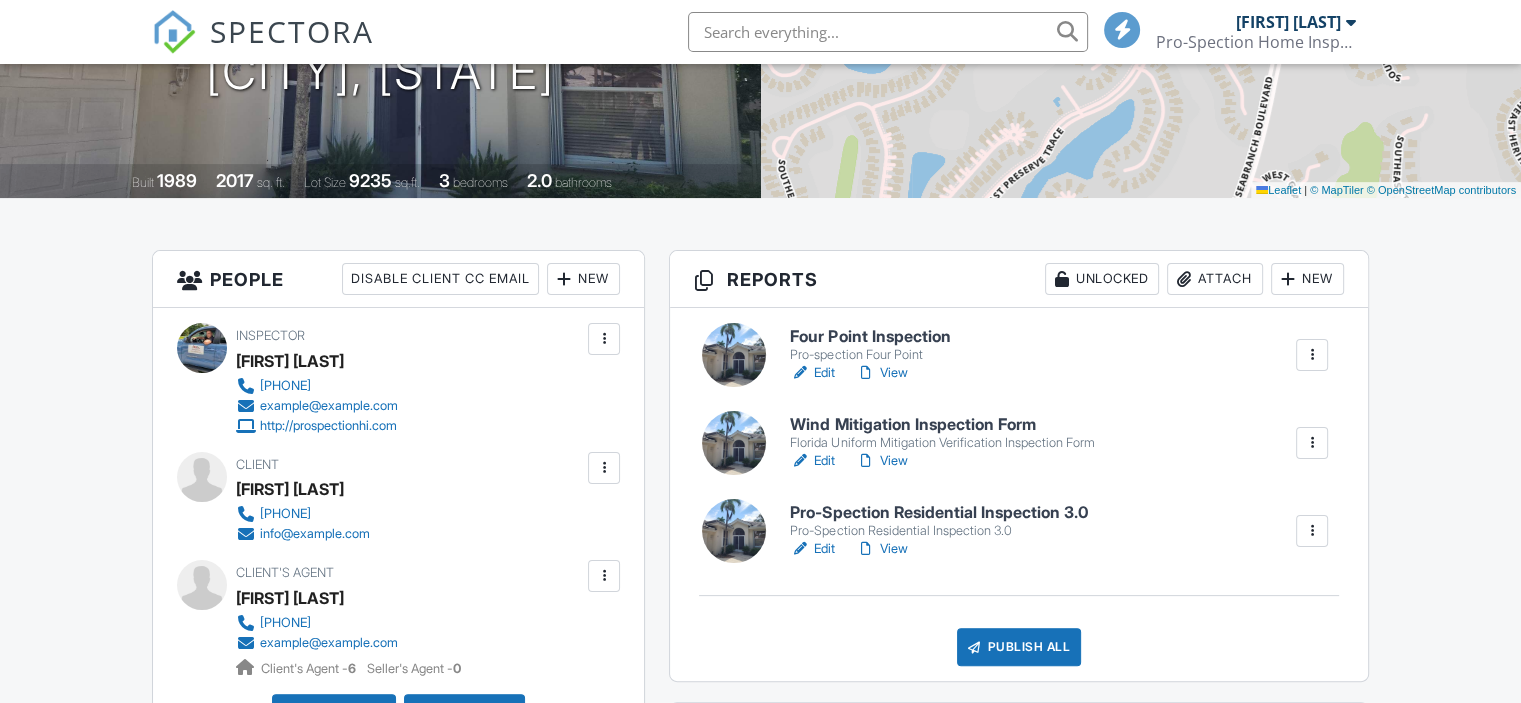 scroll, scrollTop: 336, scrollLeft: 0, axis: vertical 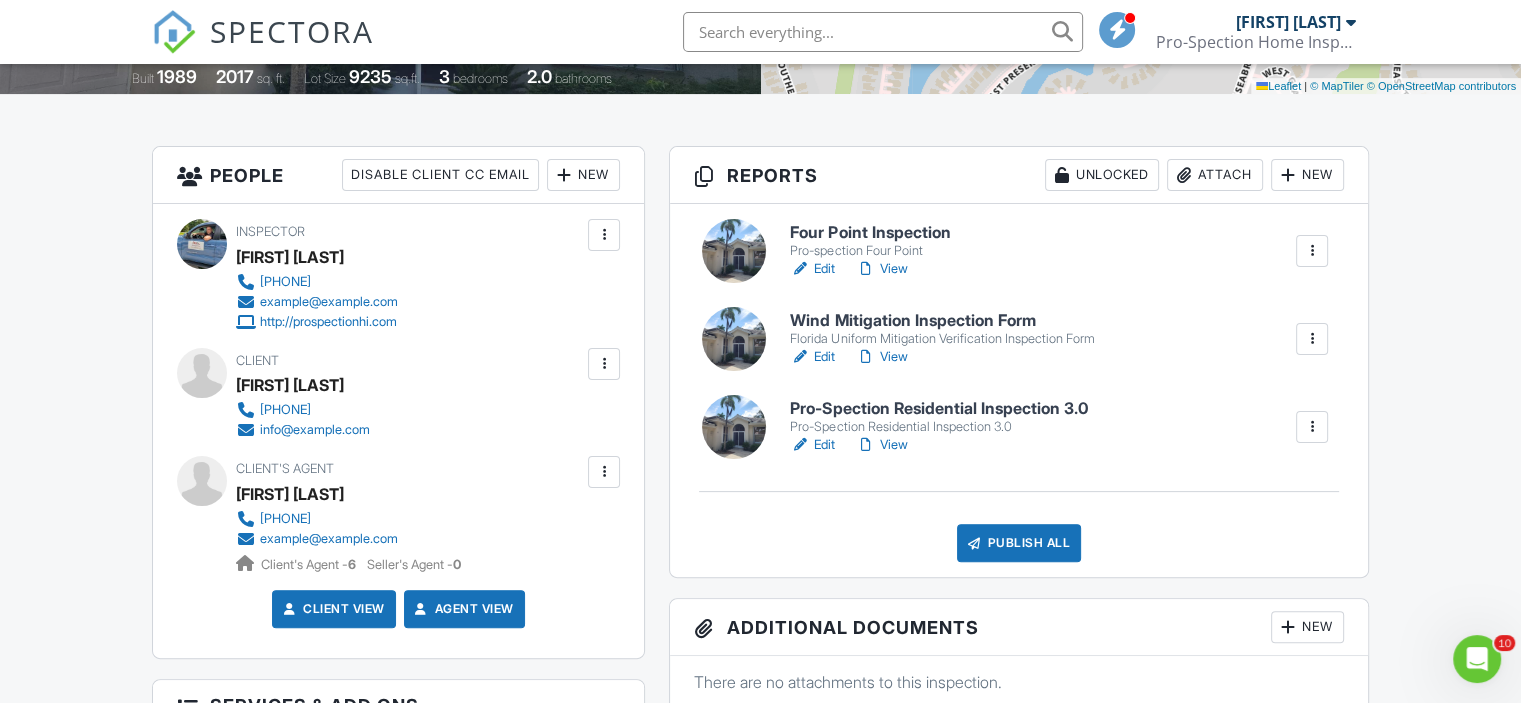 click on "View" at bounding box center (881, 269) 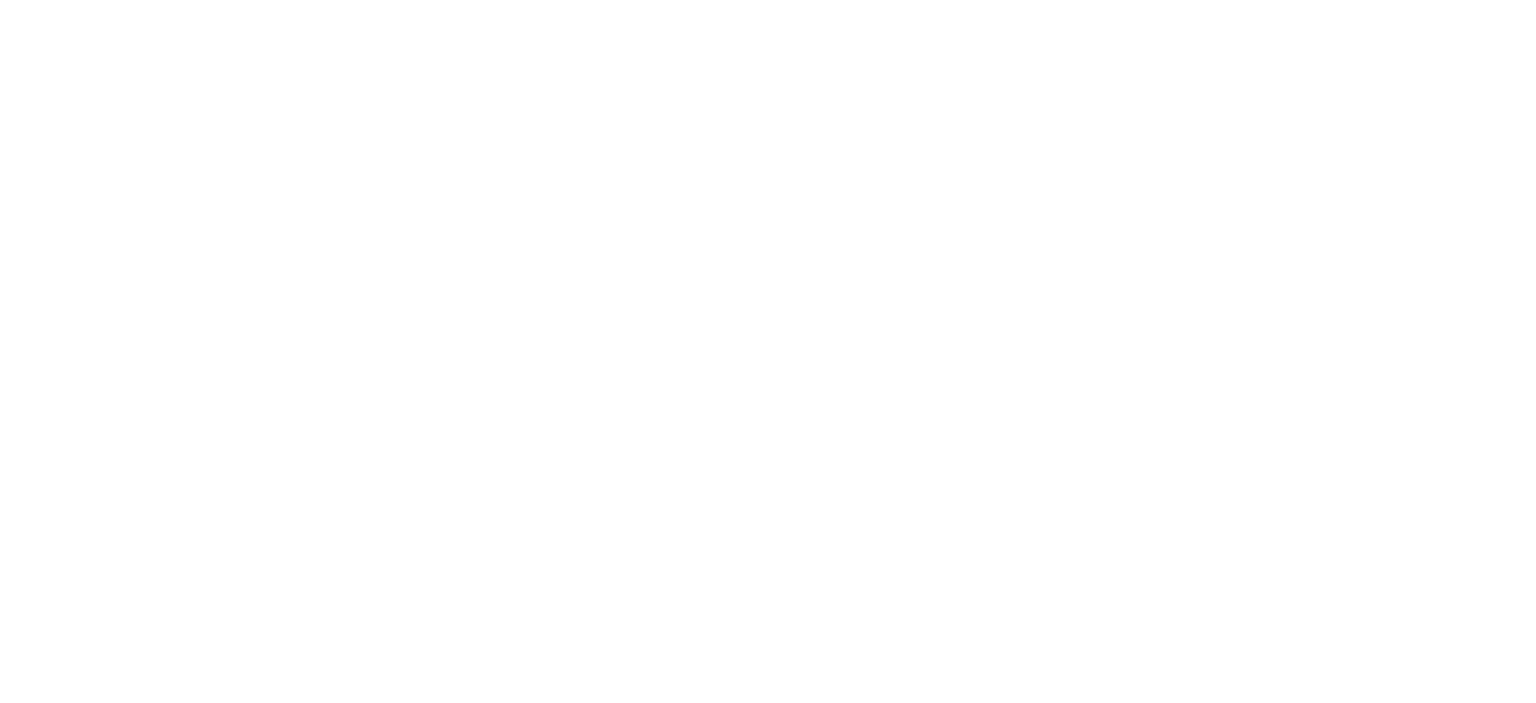 scroll, scrollTop: 0, scrollLeft: 0, axis: both 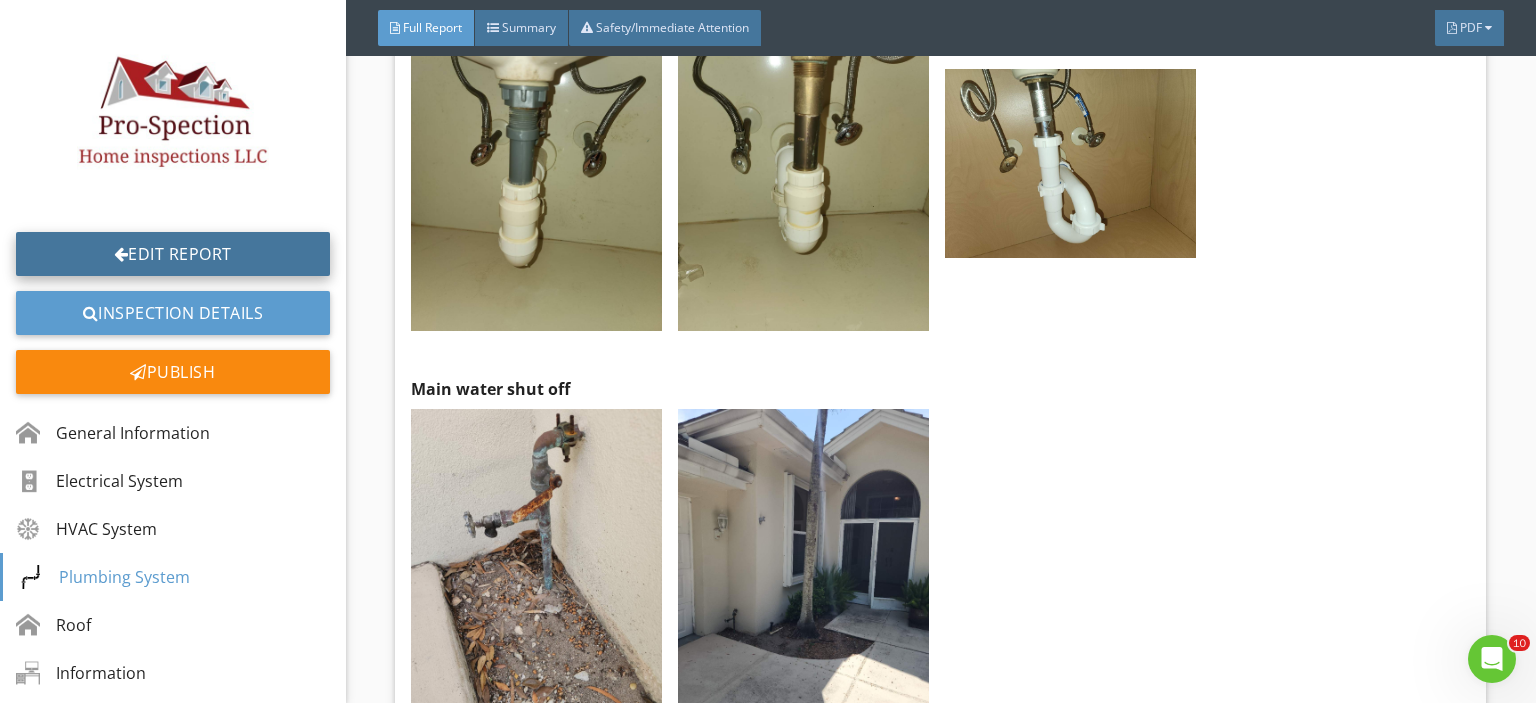 click on "Edit Report" at bounding box center (173, 254) 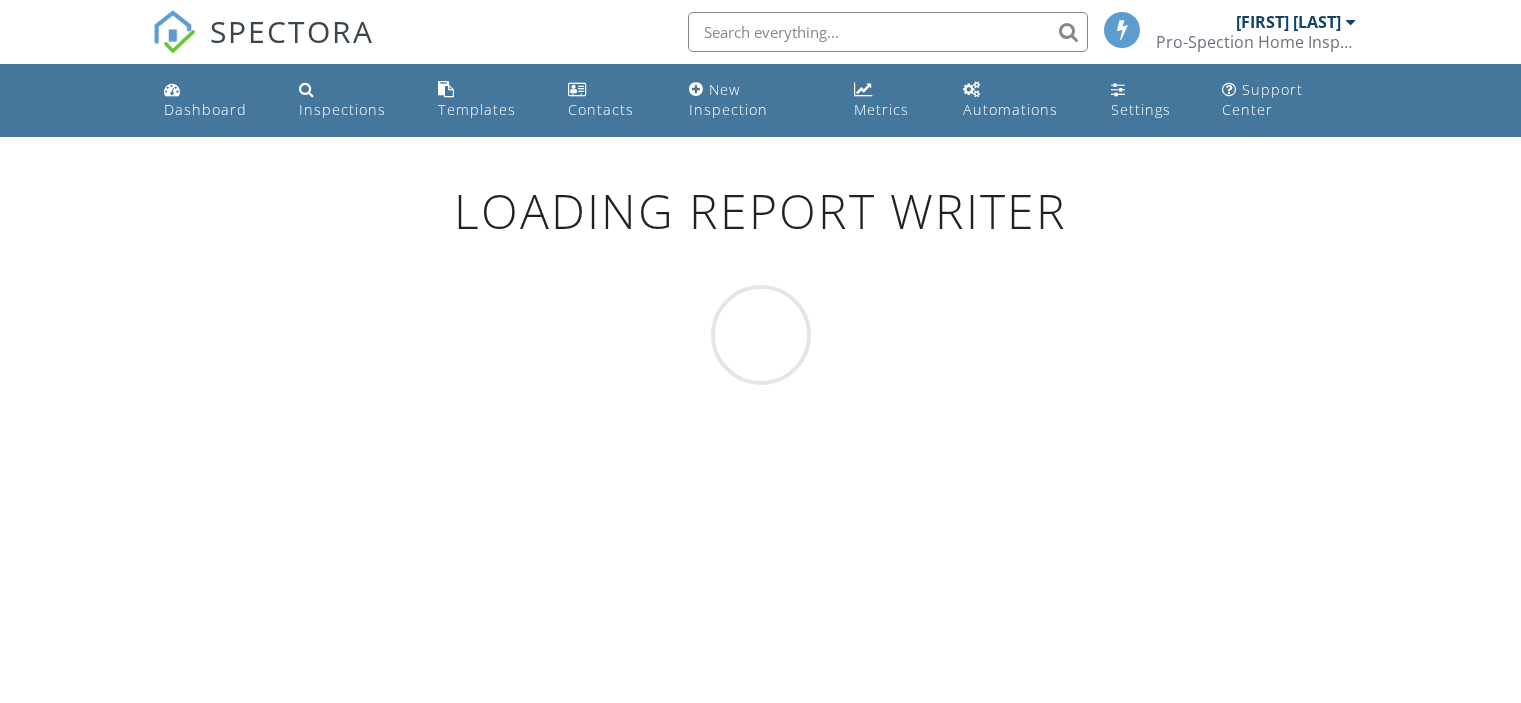 scroll, scrollTop: 0, scrollLeft: 0, axis: both 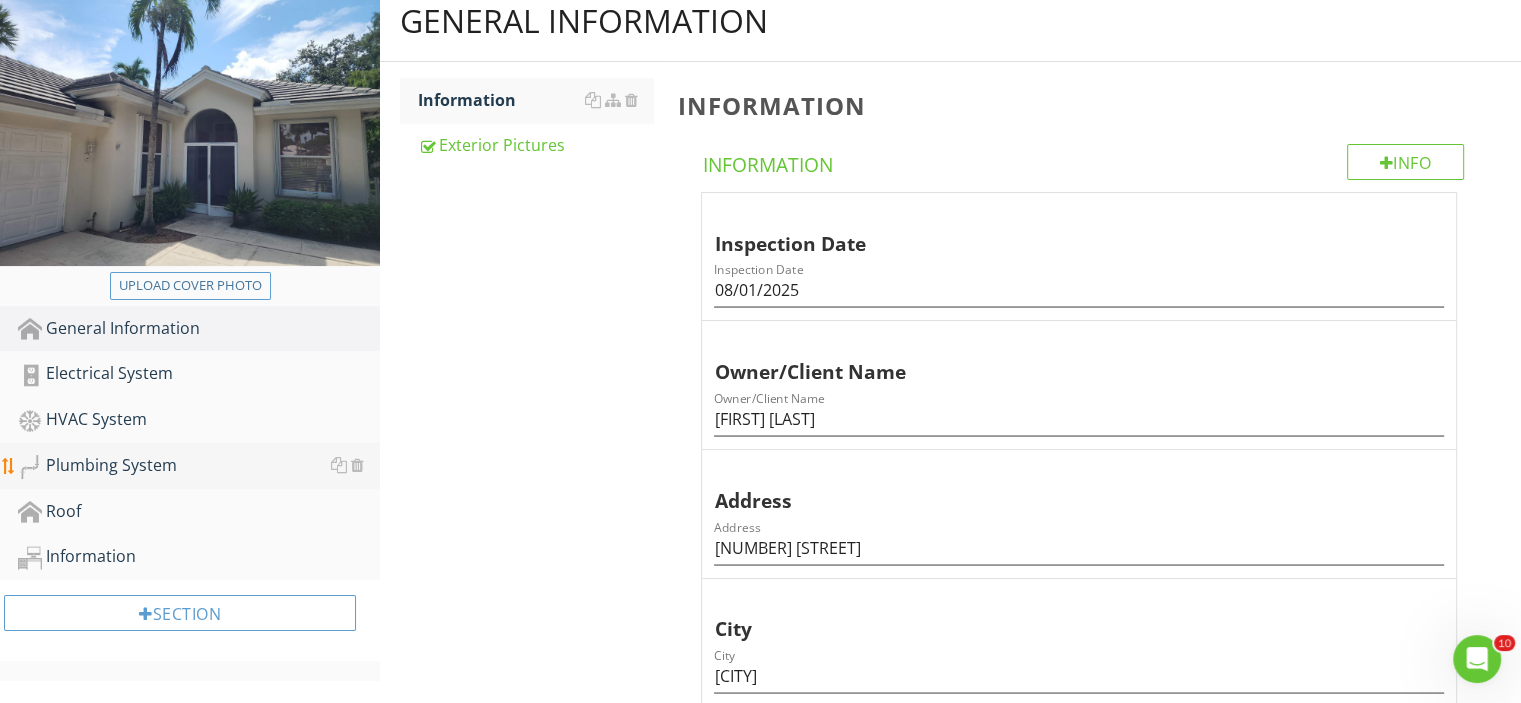 click on "Plumbing System" at bounding box center (199, 466) 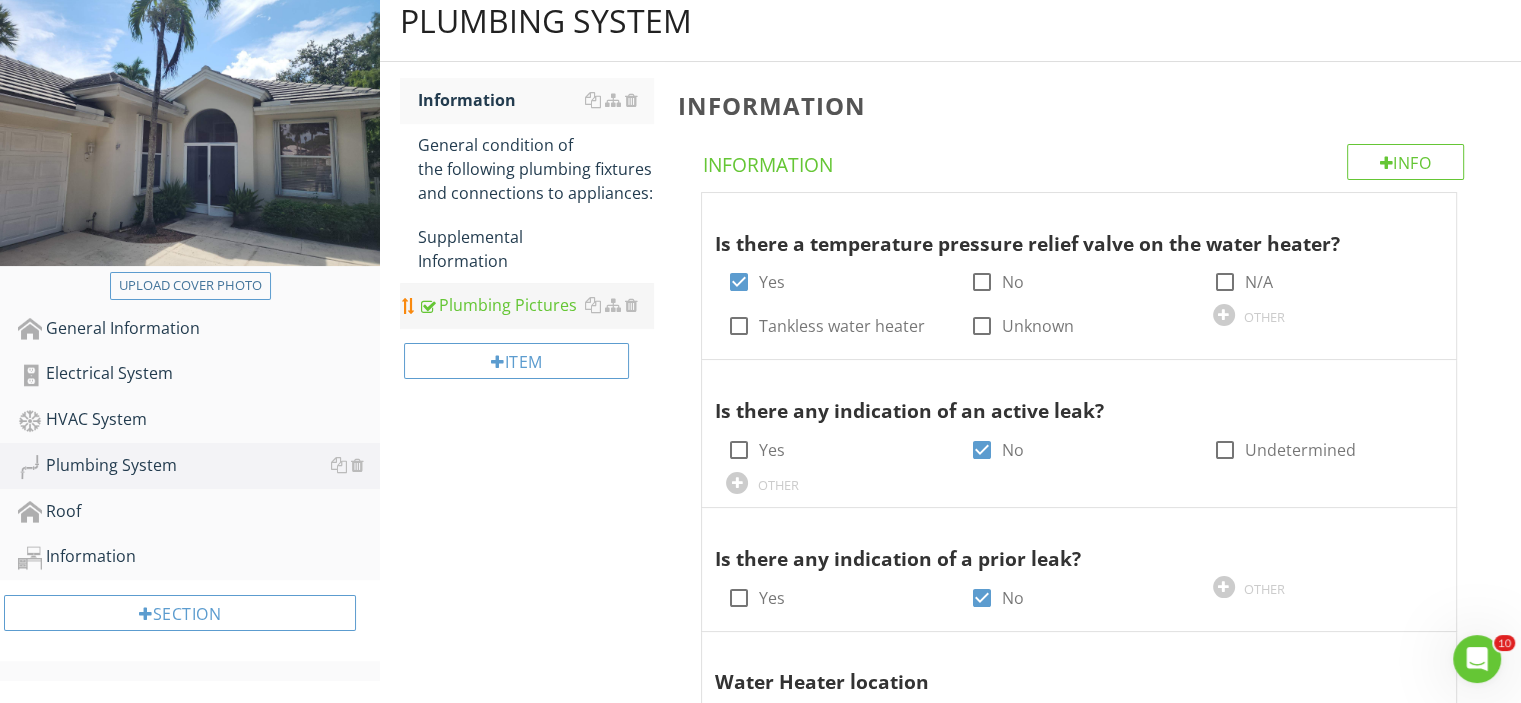 click on "Plumbing Pictures" at bounding box center [535, 305] 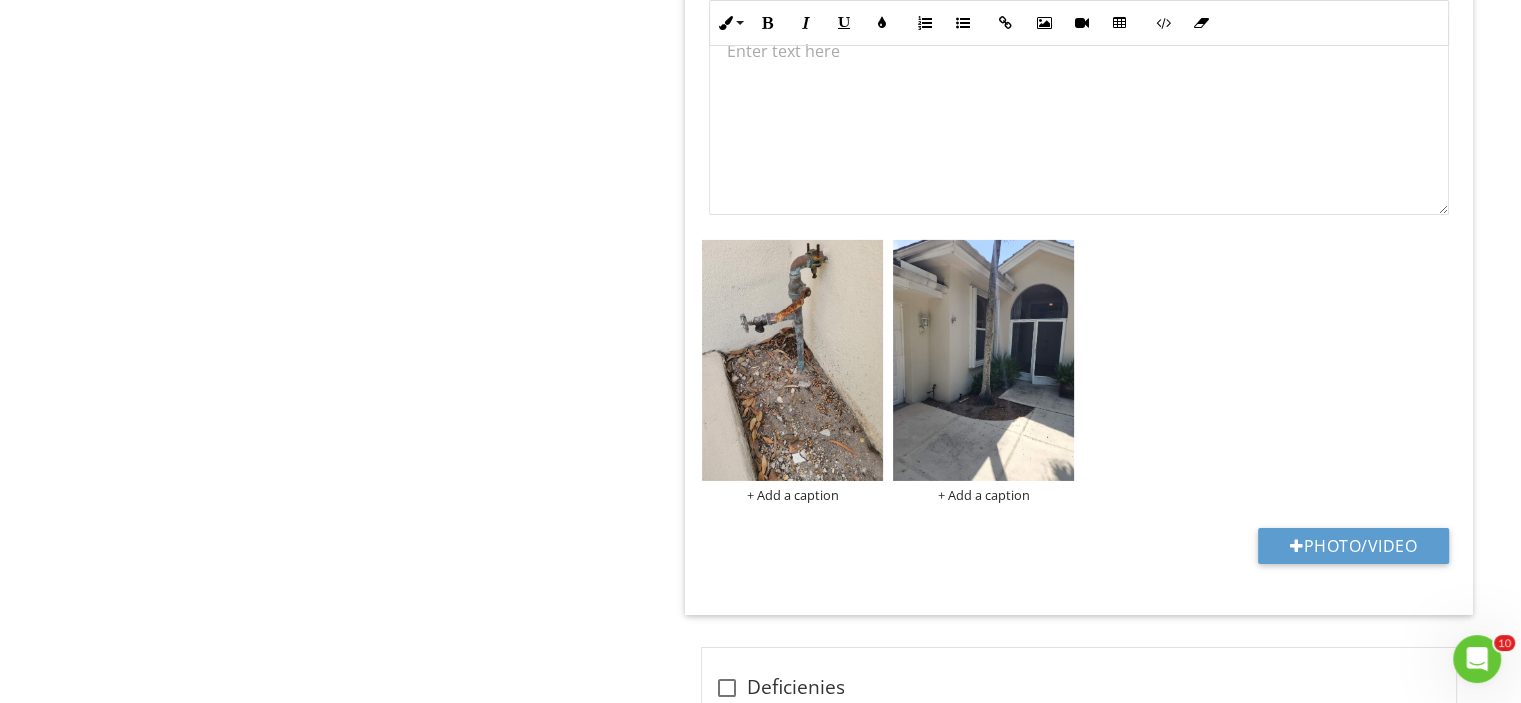 scroll, scrollTop: 6576, scrollLeft: 0, axis: vertical 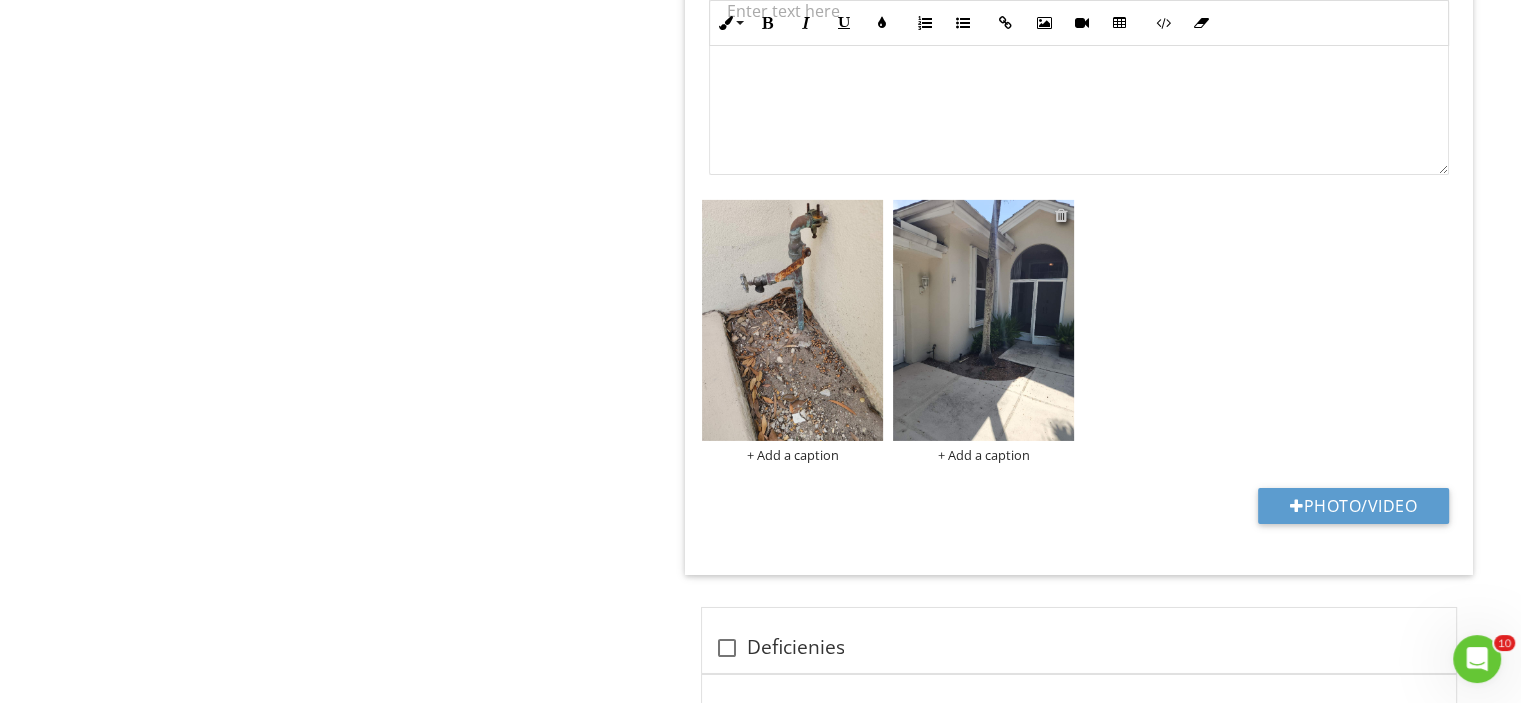 click at bounding box center (1061, 215) 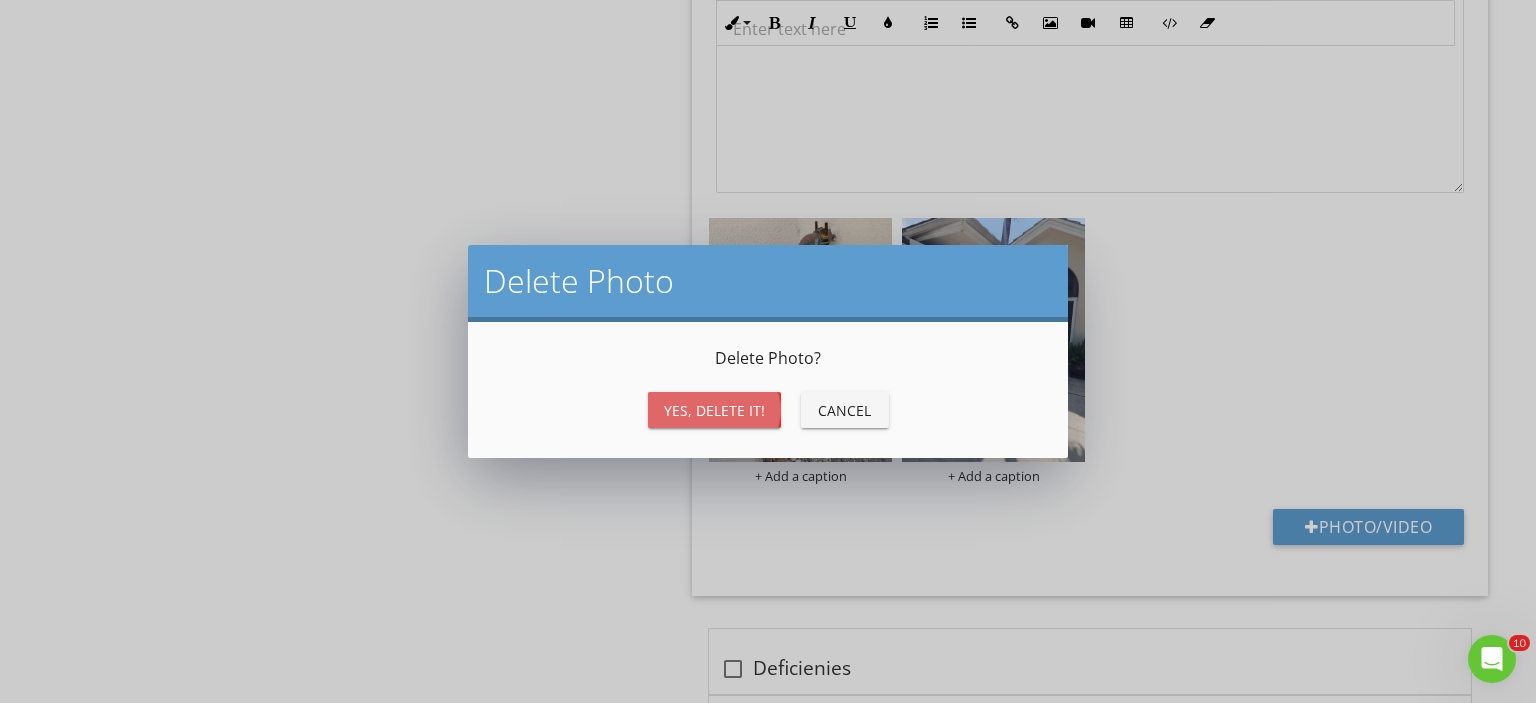click on "Yes, Delete it!" at bounding box center (714, 410) 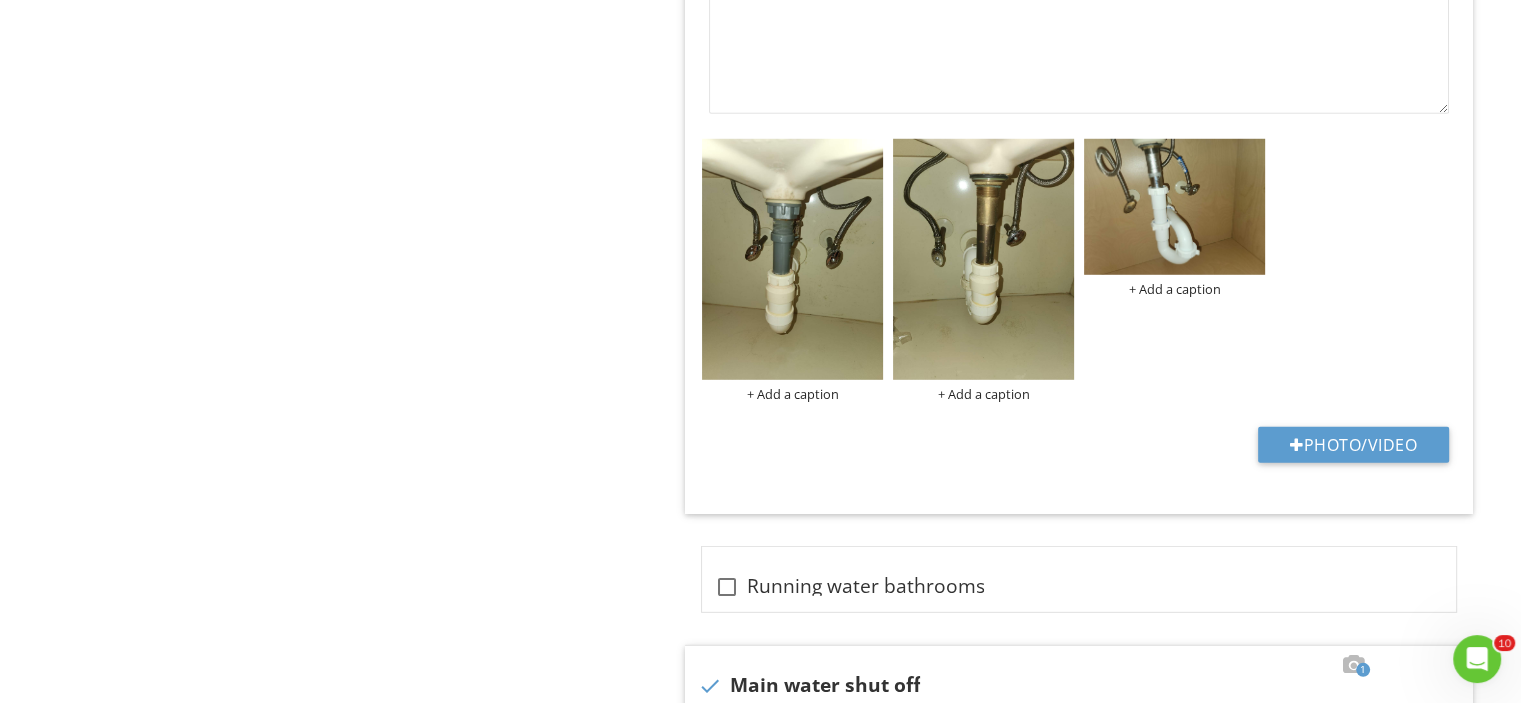 scroll, scrollTop: 5696, scrollLeft: 0, axis: vertical 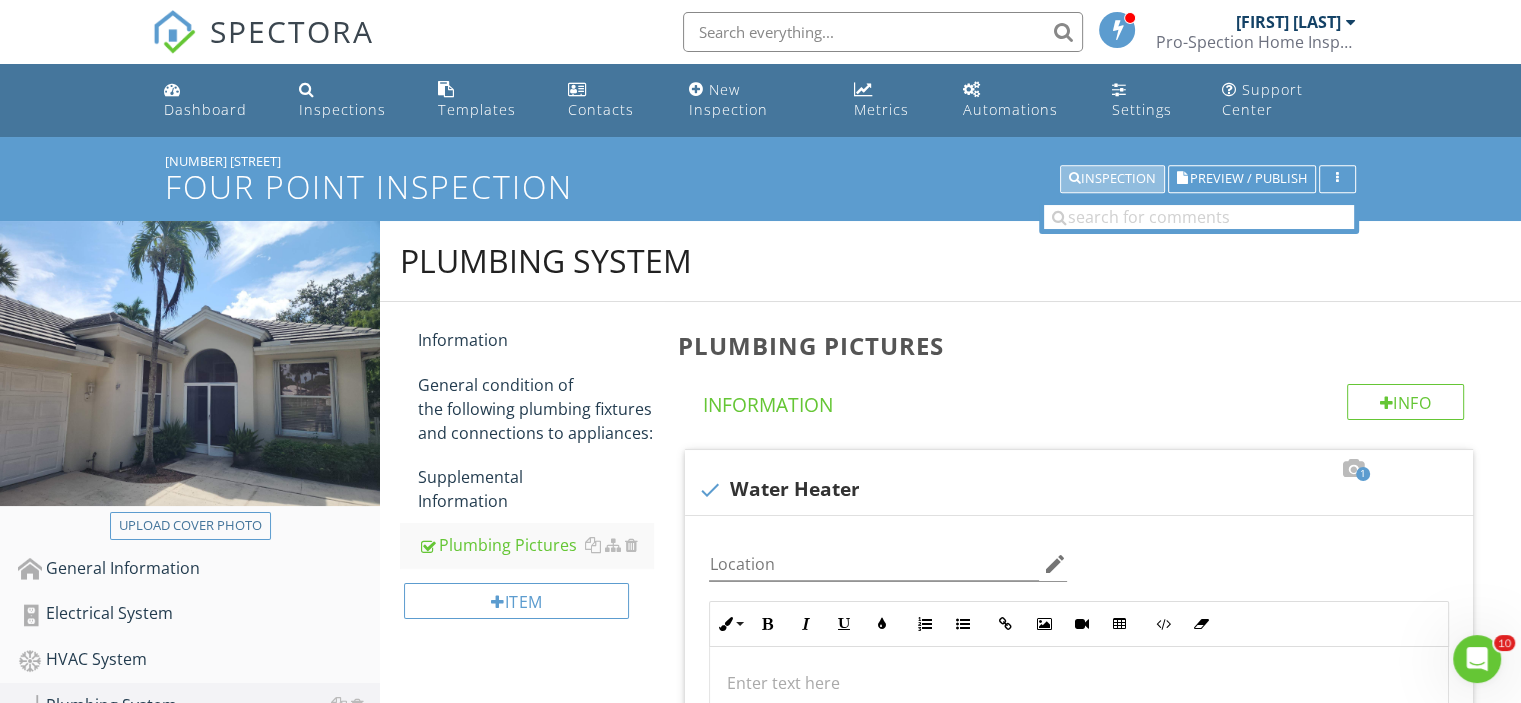 click on "Inspection" at bounding box center [1112, 179] 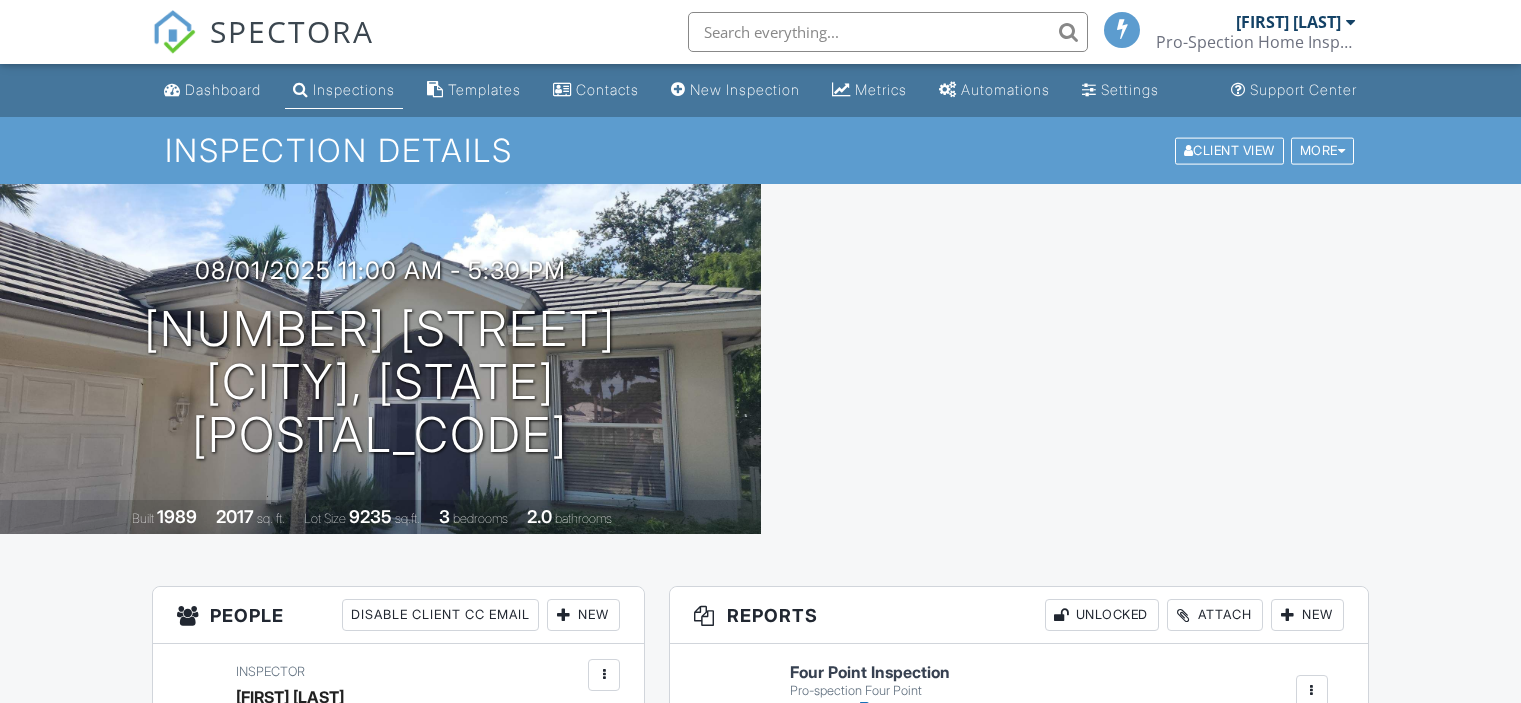 scroll, scrollTop: 0, scrollLeft: 0, axis: both 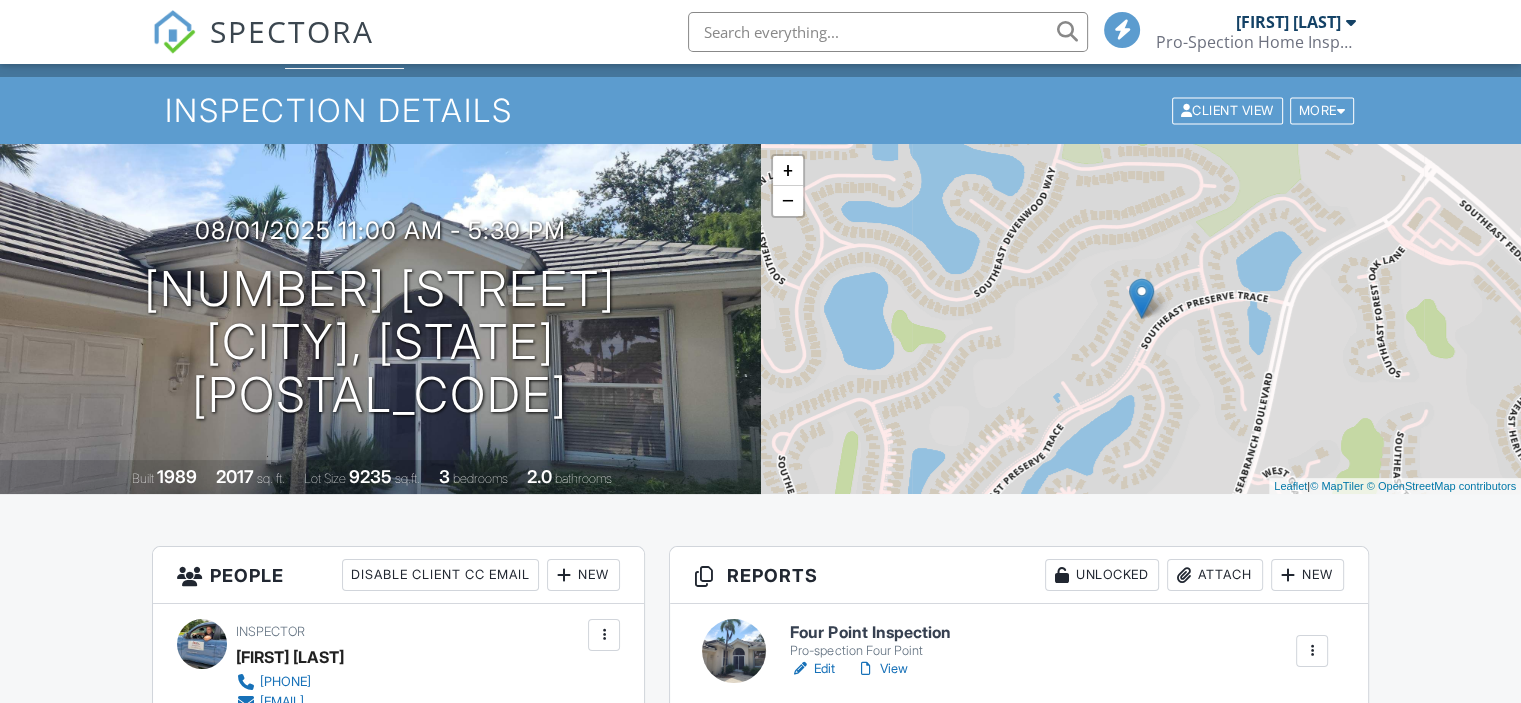 click on "View" at bounding box center (881, 669) 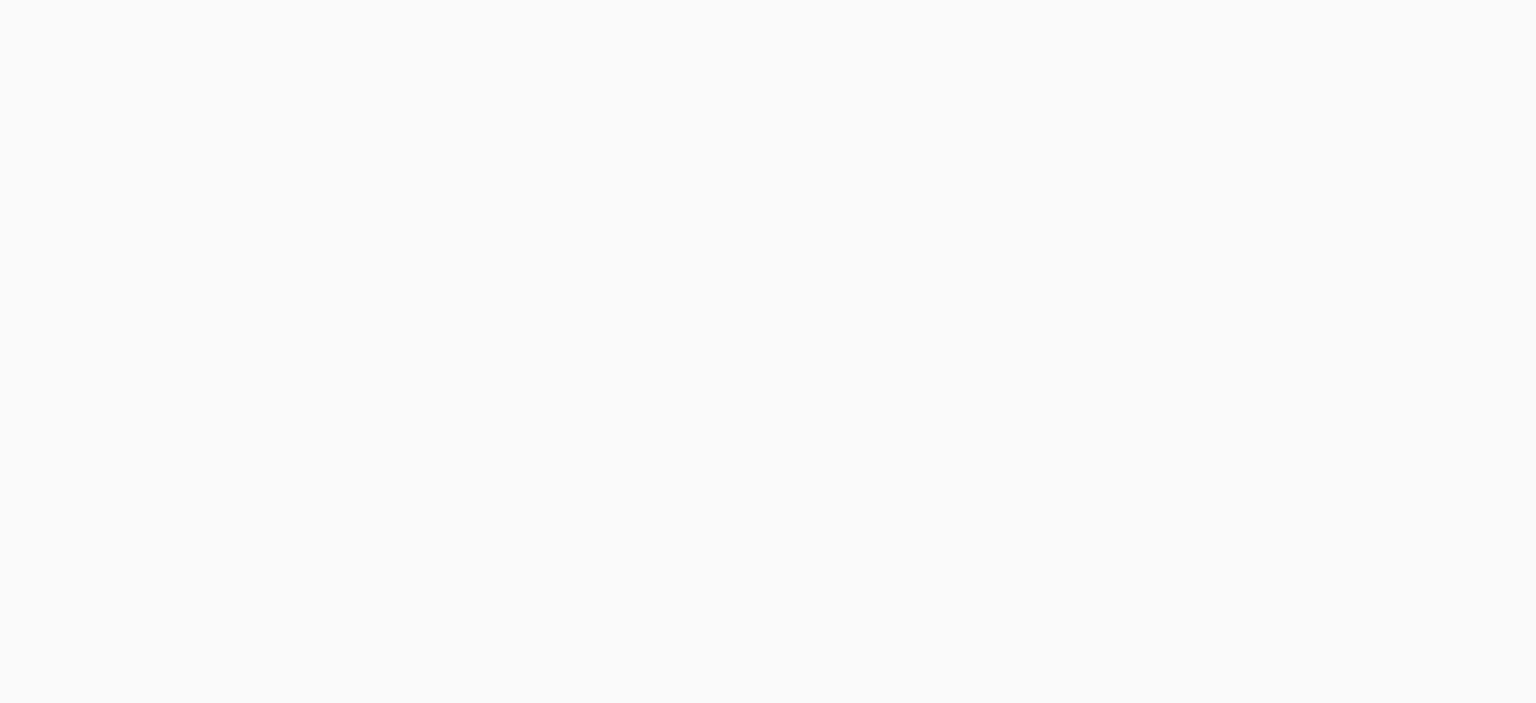 scroll, scrollTop: 0, scrollLeft: 0, axis: both 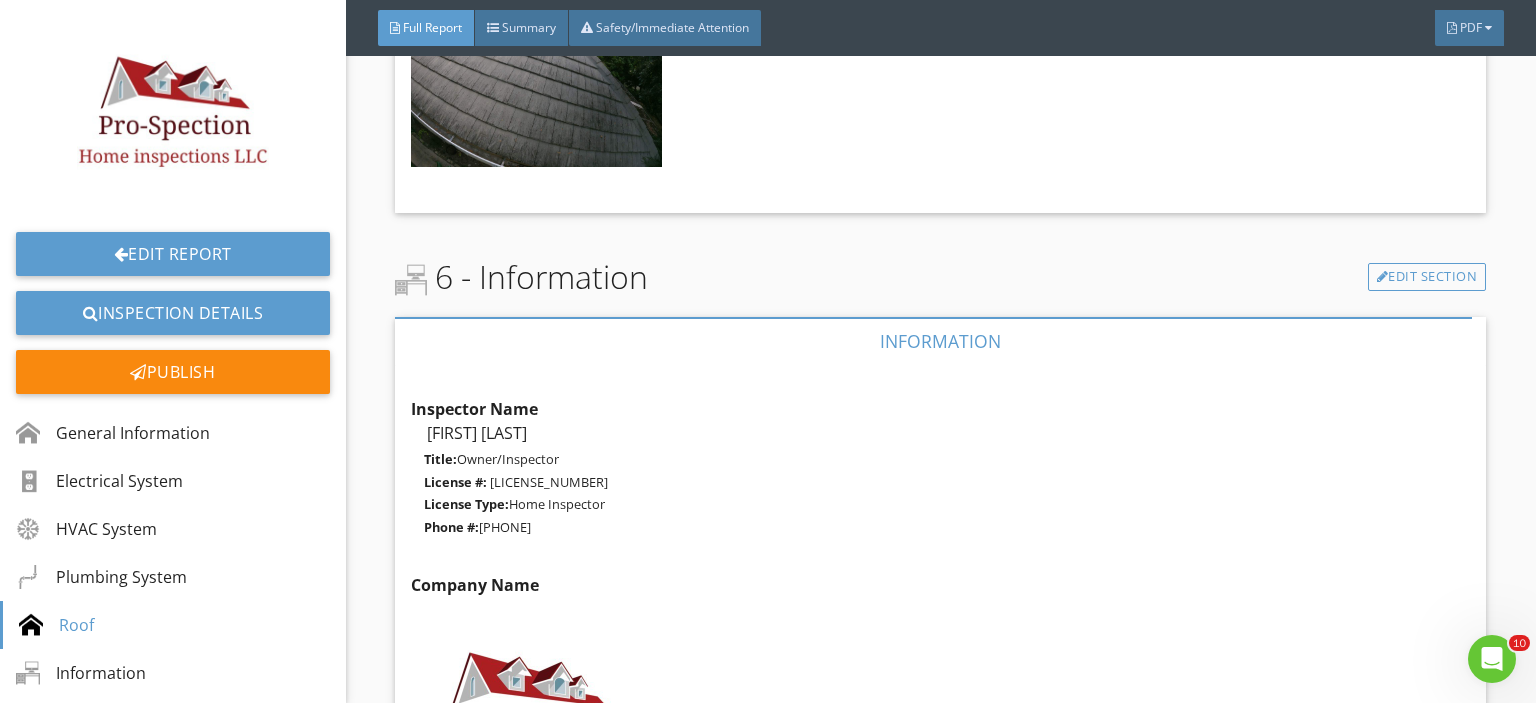 click on "Inspector Name
Justin Kirch
Title:  Owner/Inspector License #:   HI11631 License Type:  Home Inspector Phone #:  (772)529-4436
Edit
Company Name
Edit
Inspector Signature       I certify that the information provided in this document is true to the best of my Knowledge No Warranty or Guarantee is expressed or implied.  Ages and Updates are approximate and based upon observed condition and known data.  Ages and percentages may not be exact.
Edit" at bounding box center (940, 721) 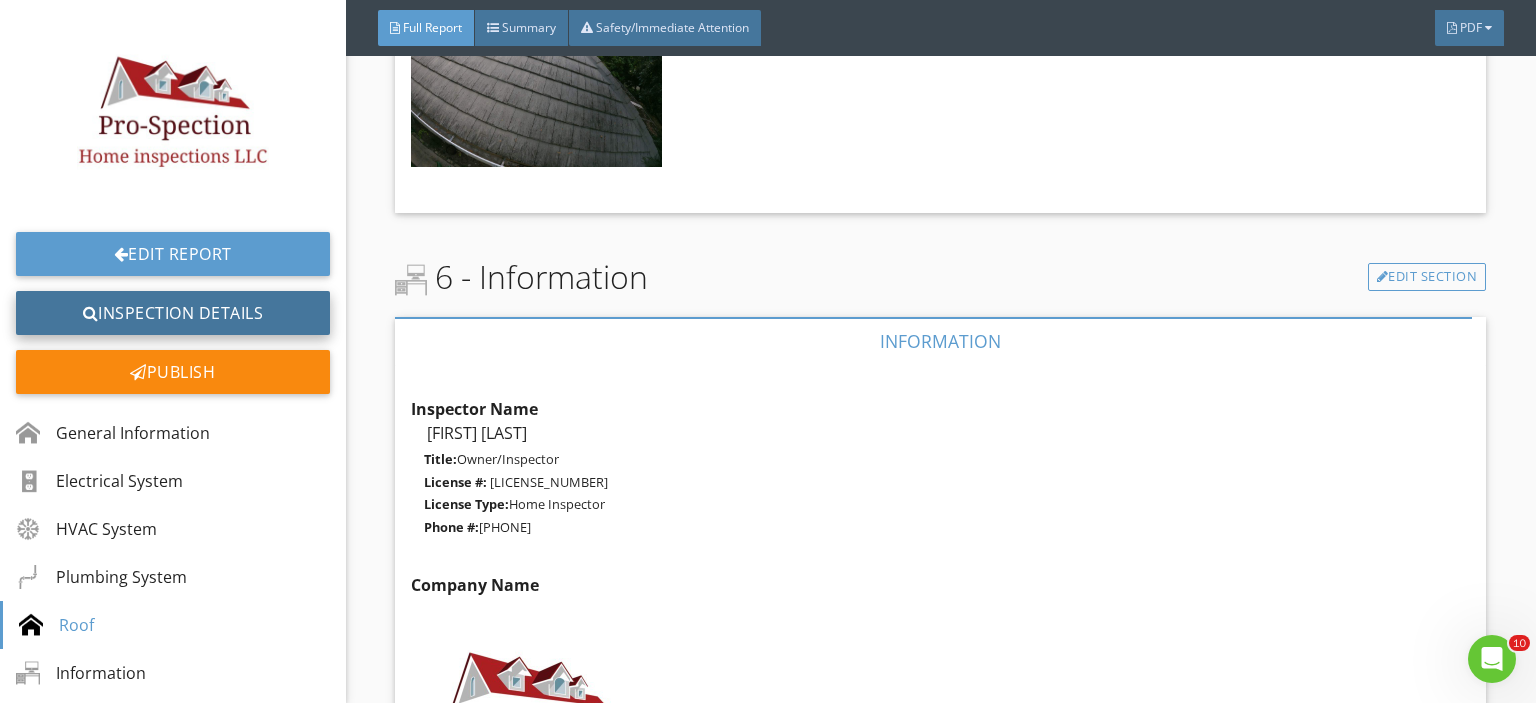 click on "Inspection Details" at bounding box center (173, 313) 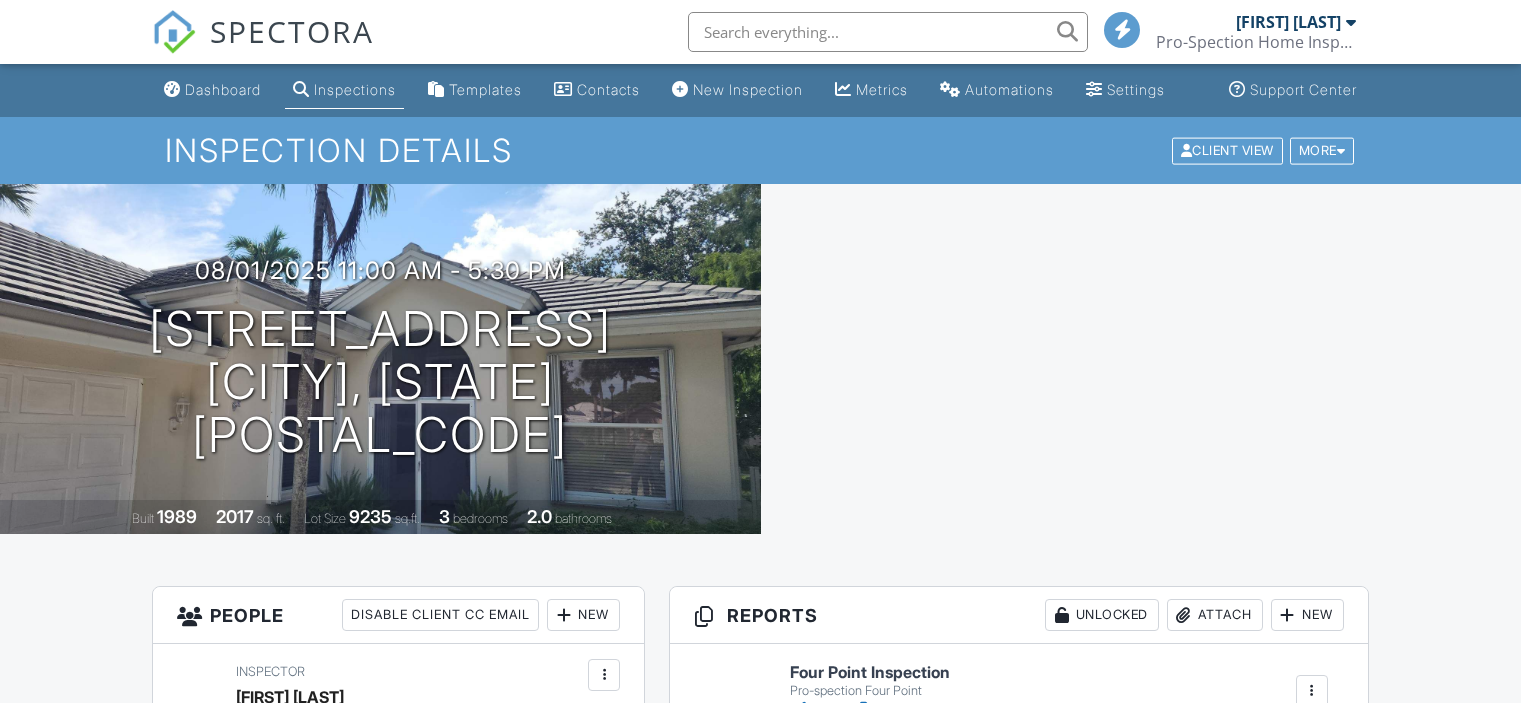scroll, scrollTop: 0, scrollLeft: 0, axis: both 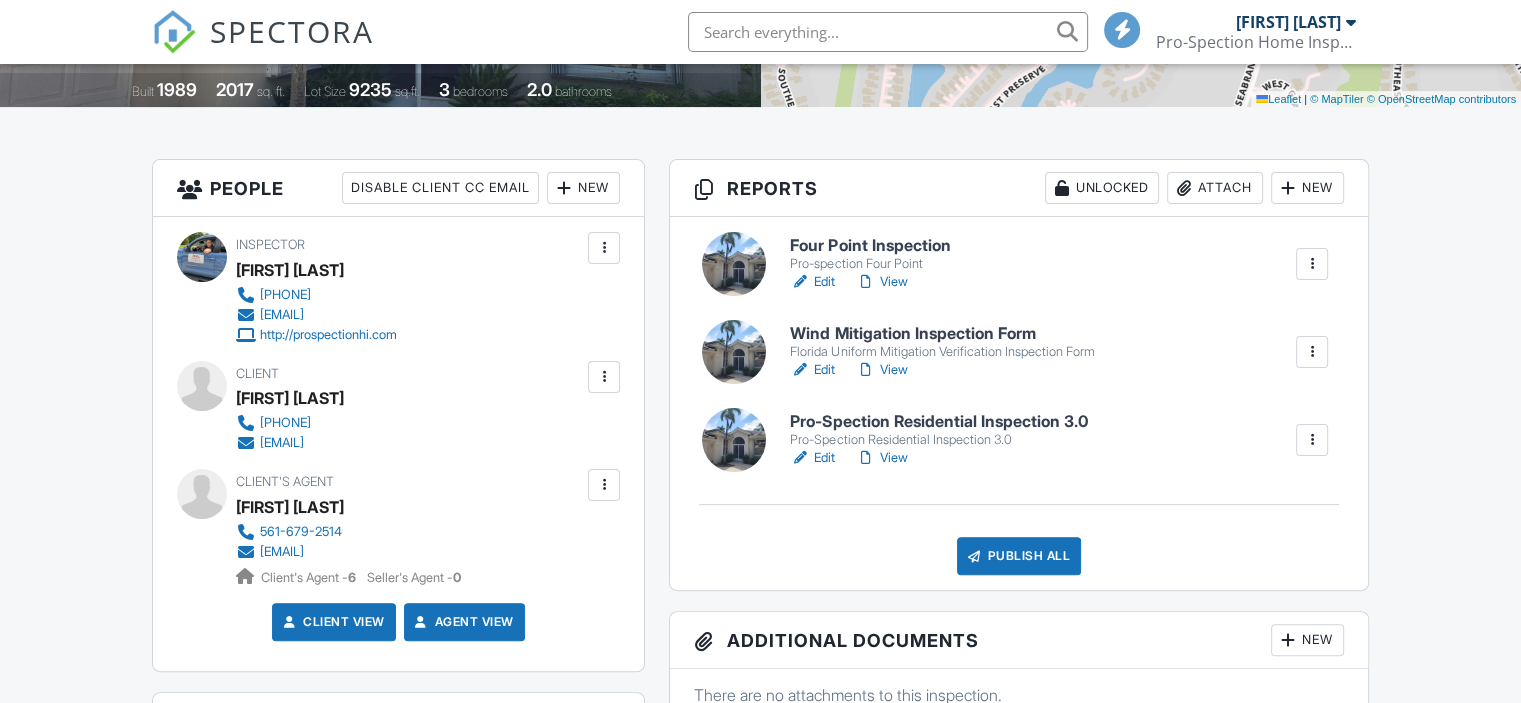 click on "View" at bounding box center [881, 370] 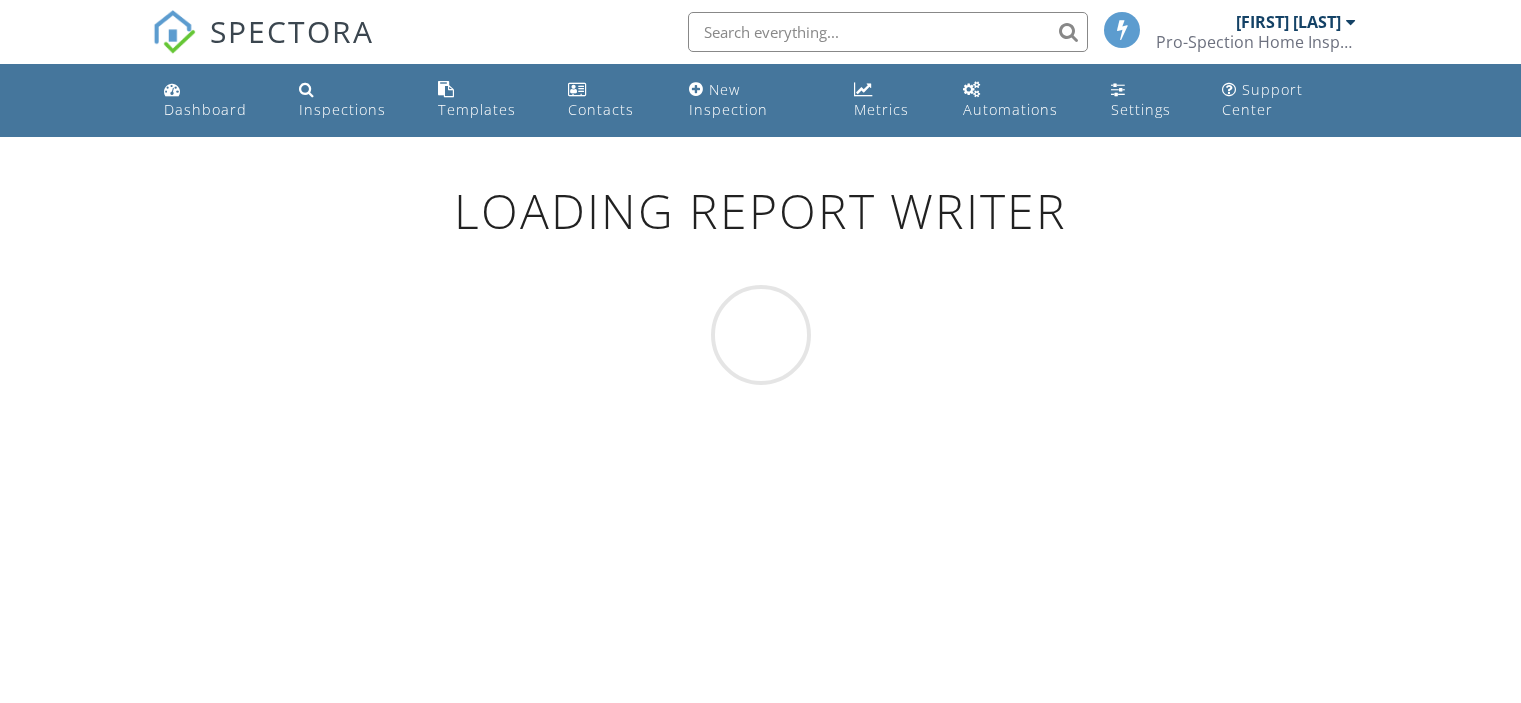 scroll, scrollTop: 0, scrollLeft: 0, axis: both 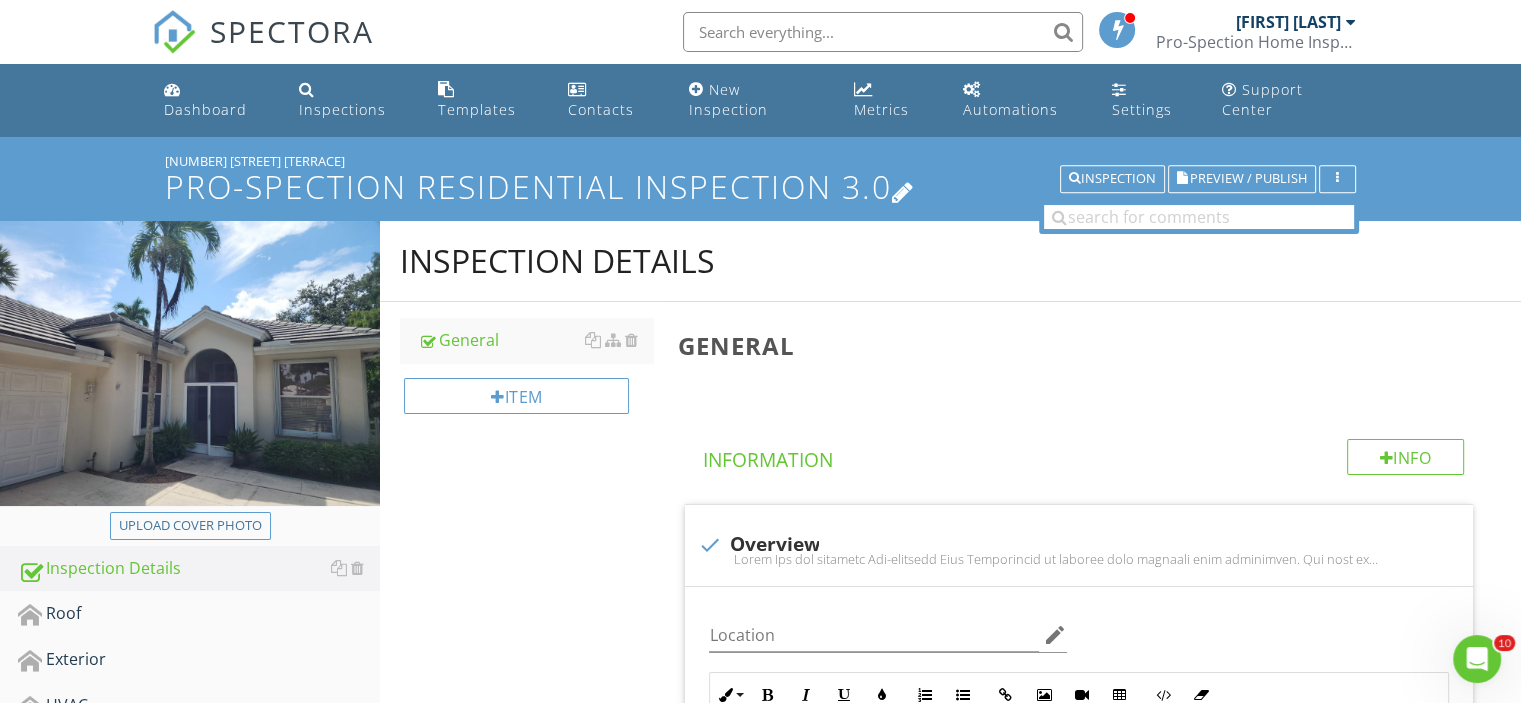 click at bounding box center (903, 190) 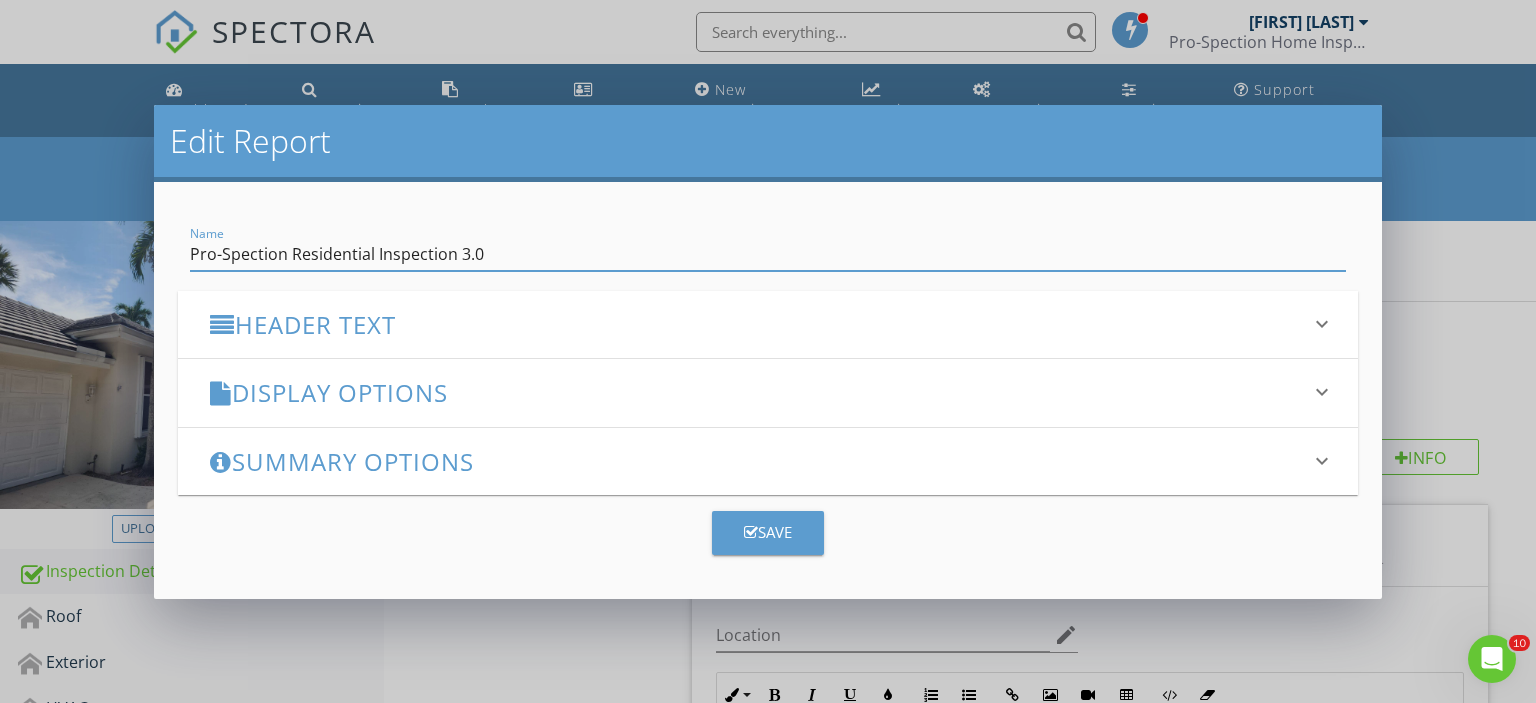 click on "keyboard_arrow_down" at bounding box center (1322, 392) 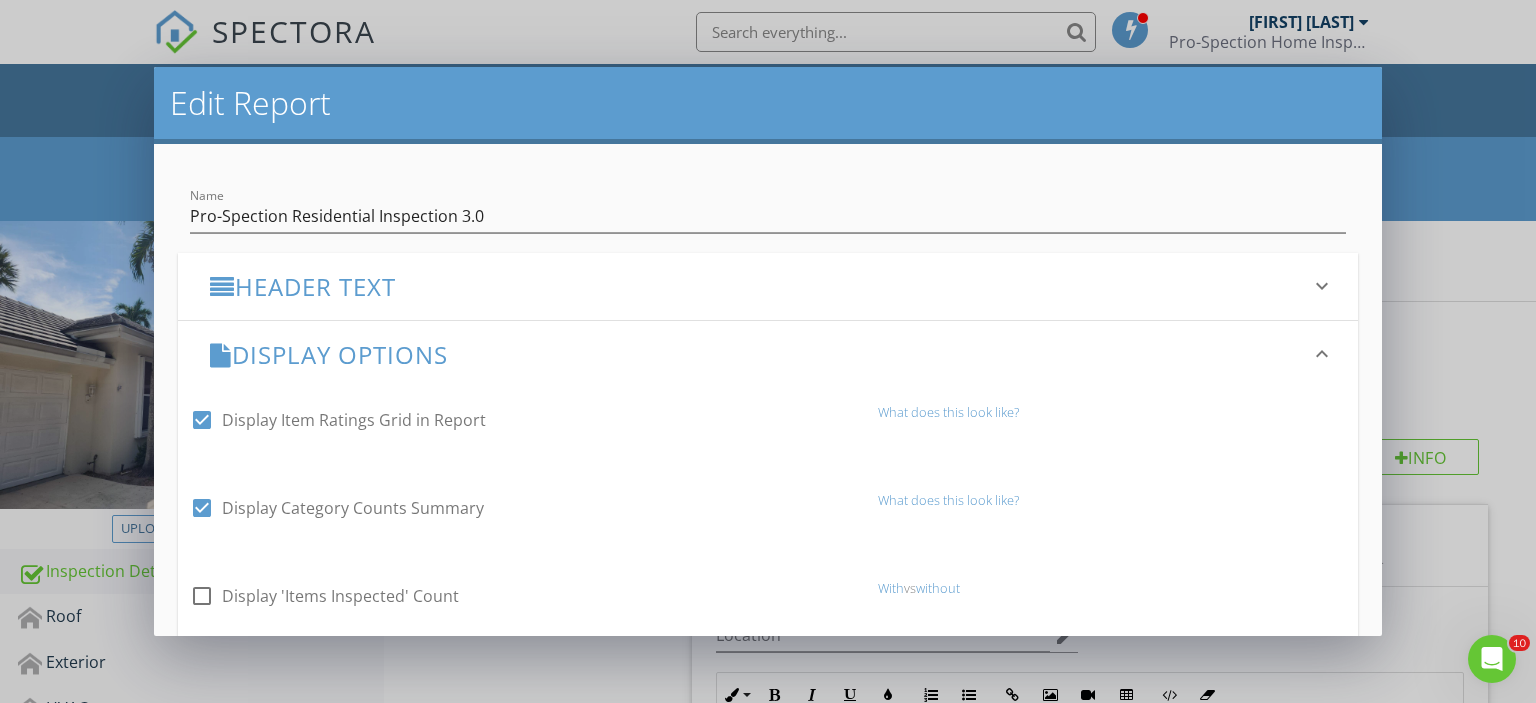 click at bounding box center [202, 420] 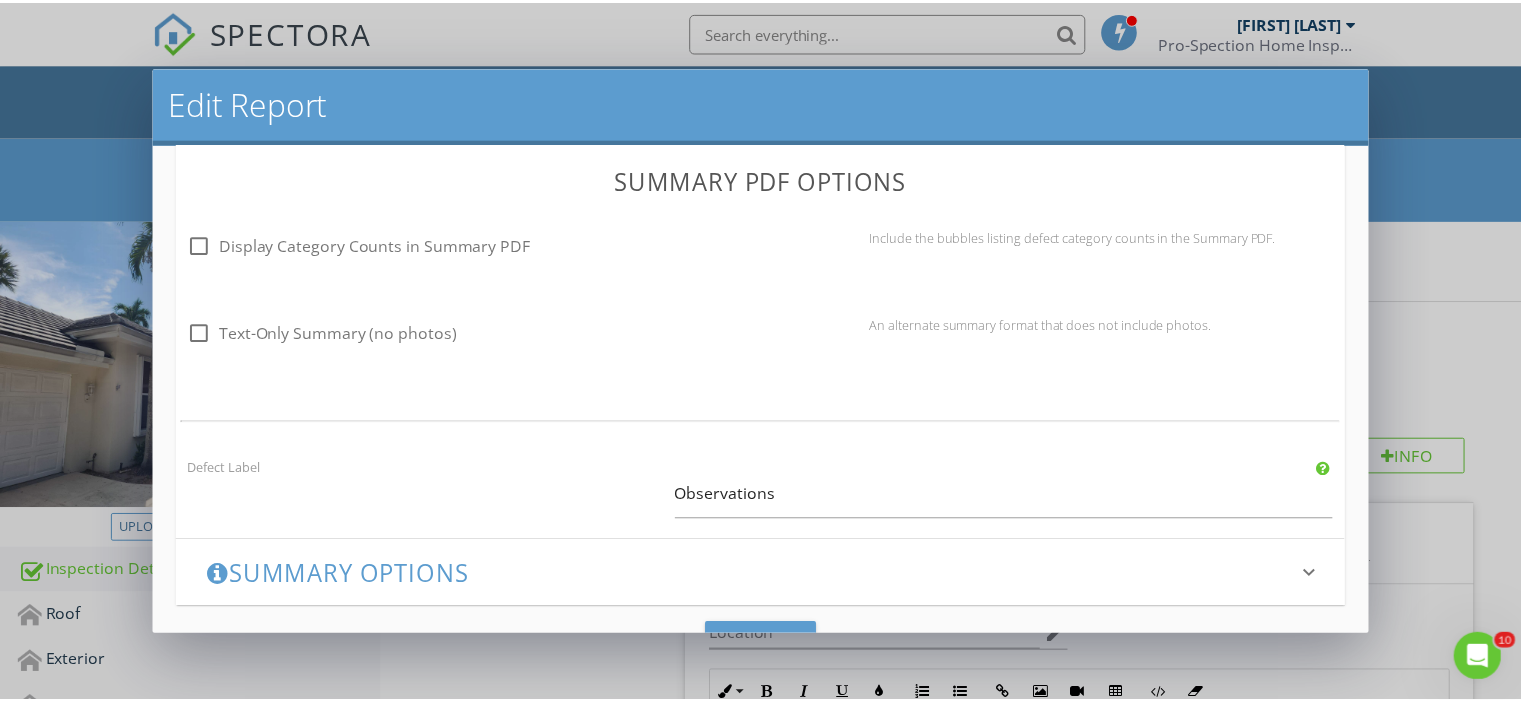 scroll, scrollTop: 1513, scrollLeft: 0, axis: vertical 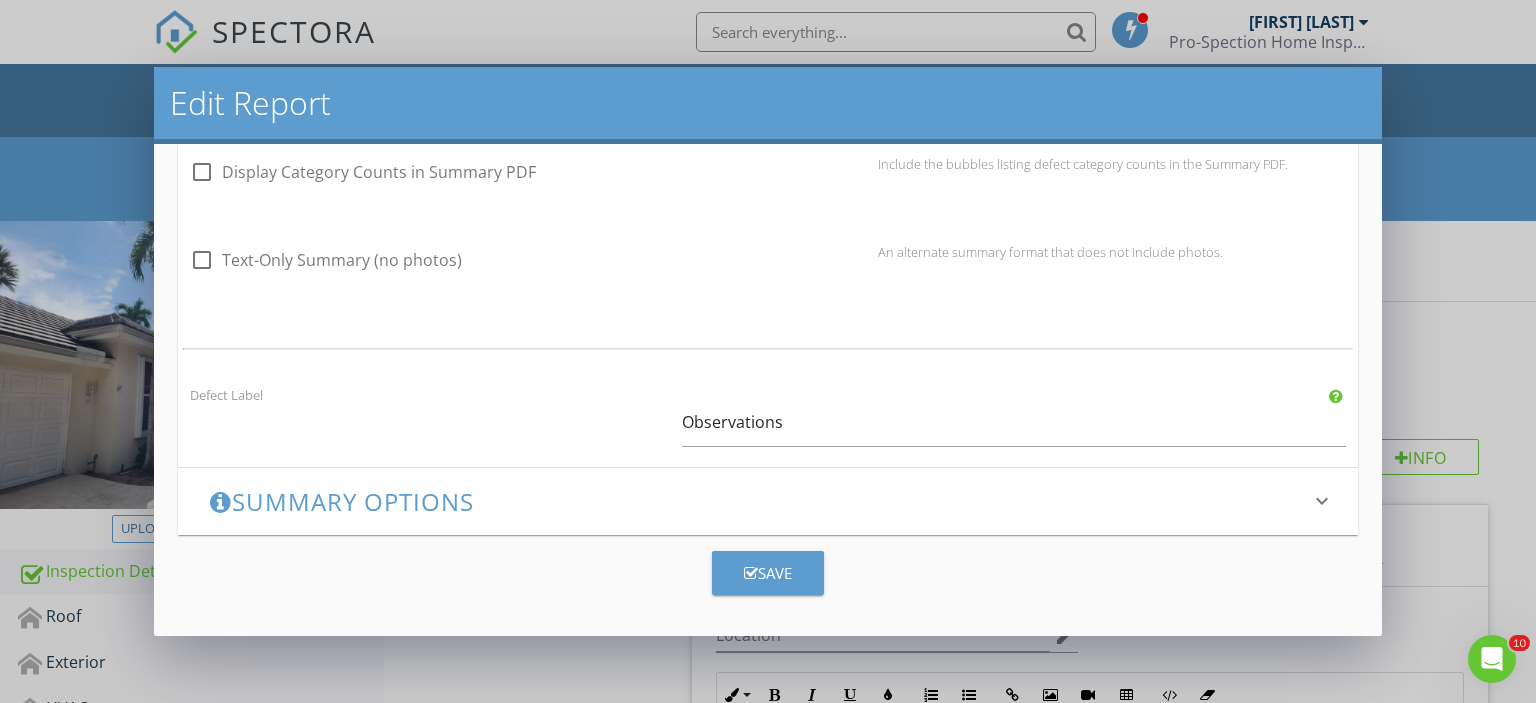 click on "Save" at bounding box center (768, 573) 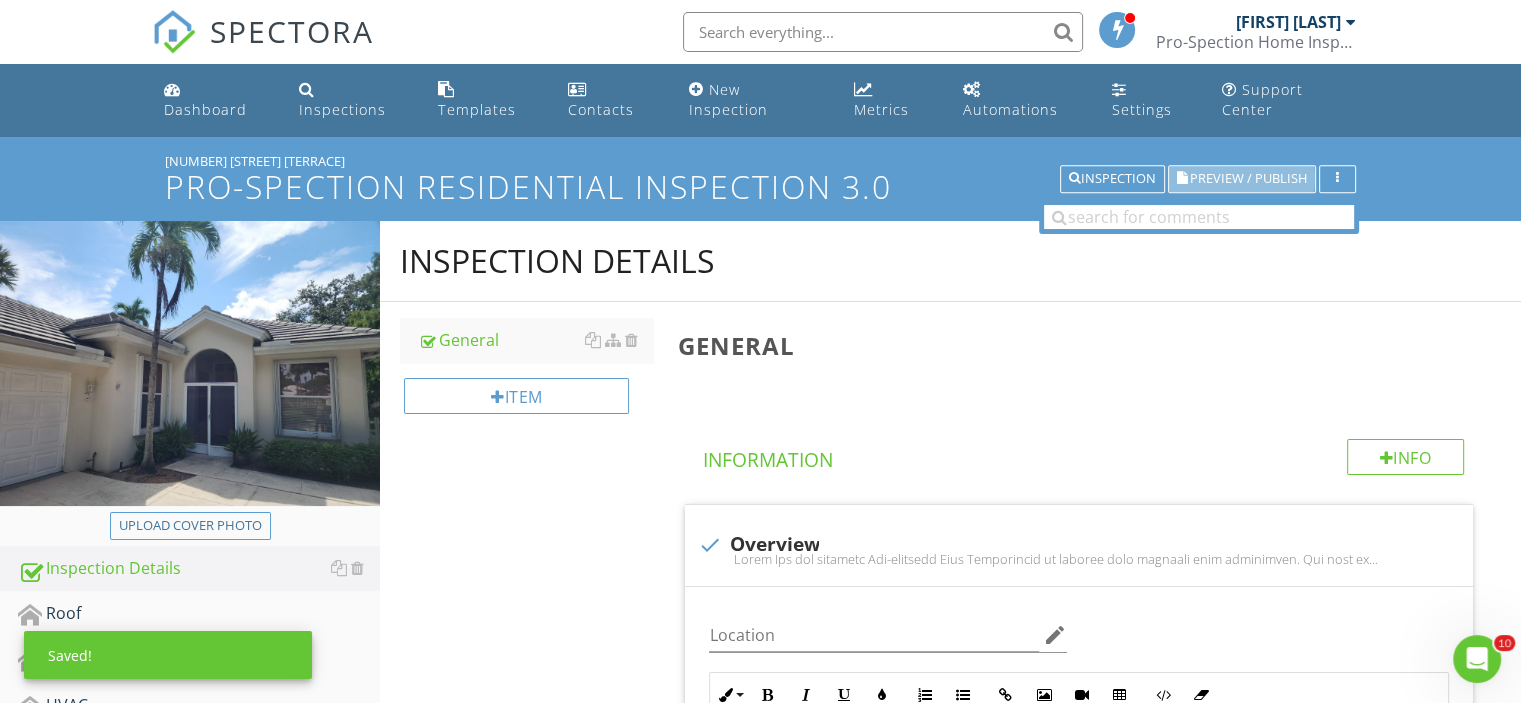 click on "Preview / Publish" at bounding box center (1248, 179) 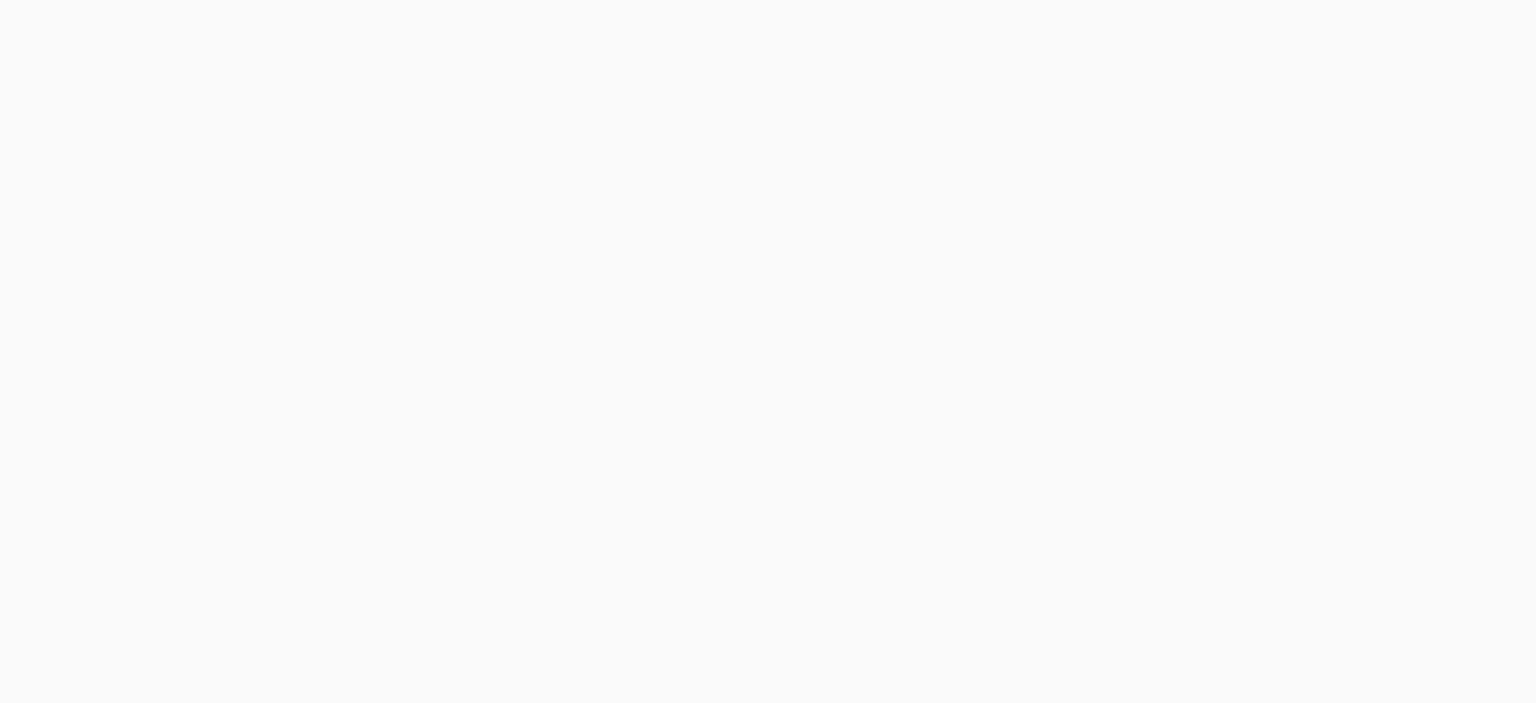 scroll, scrollTop: 0, scrollLeft: 0, axis: both 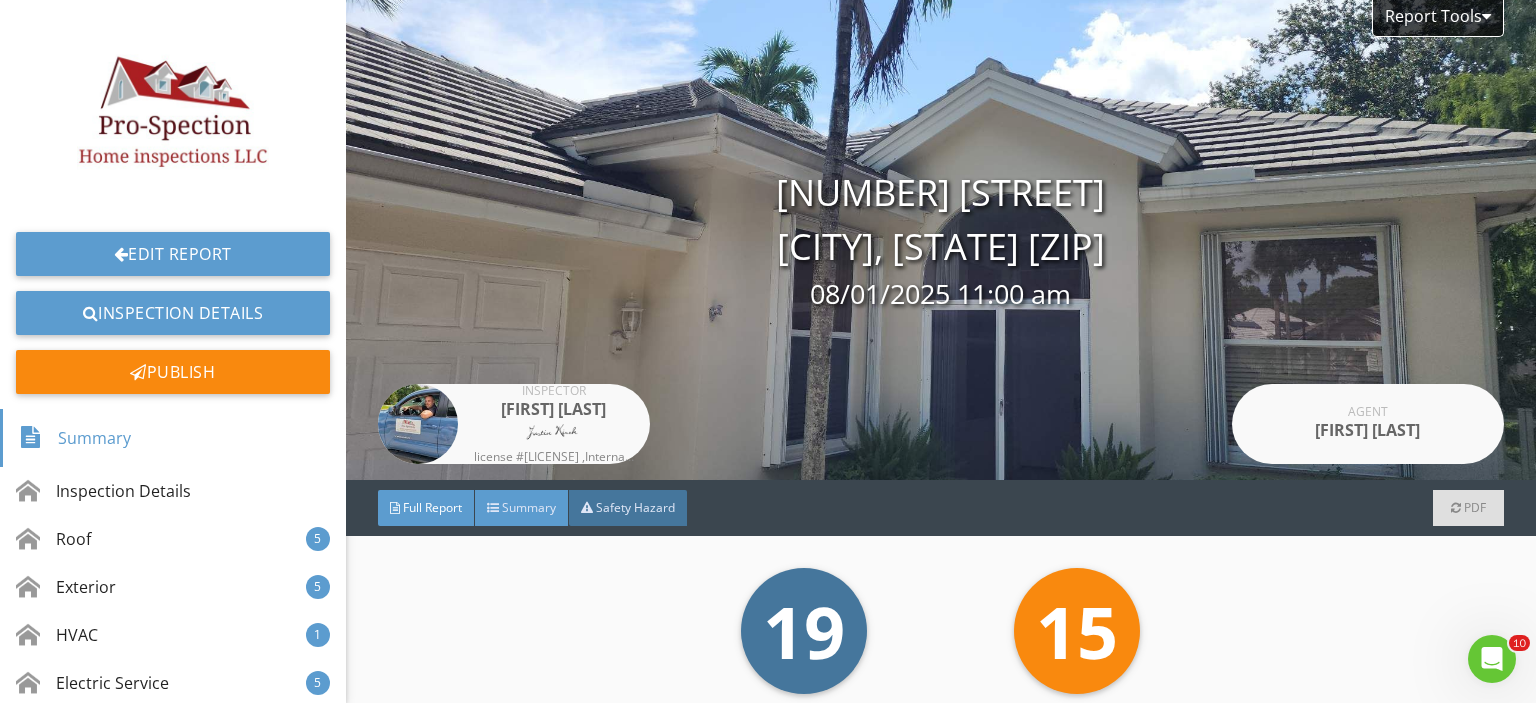 click on "Summary" at bounding box center [529, 507] 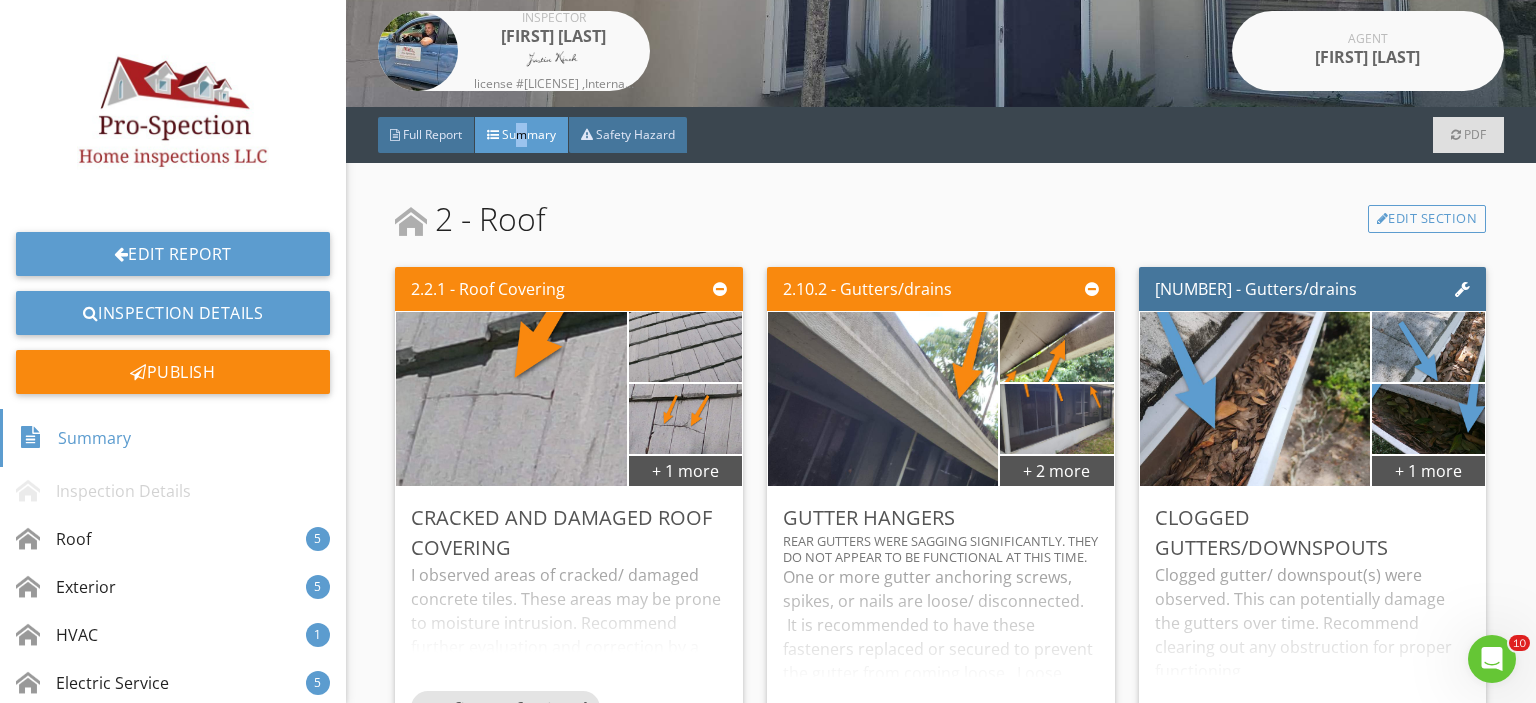 scroll, scrollTop: 427, scrollLeft: 0, axis: vertical 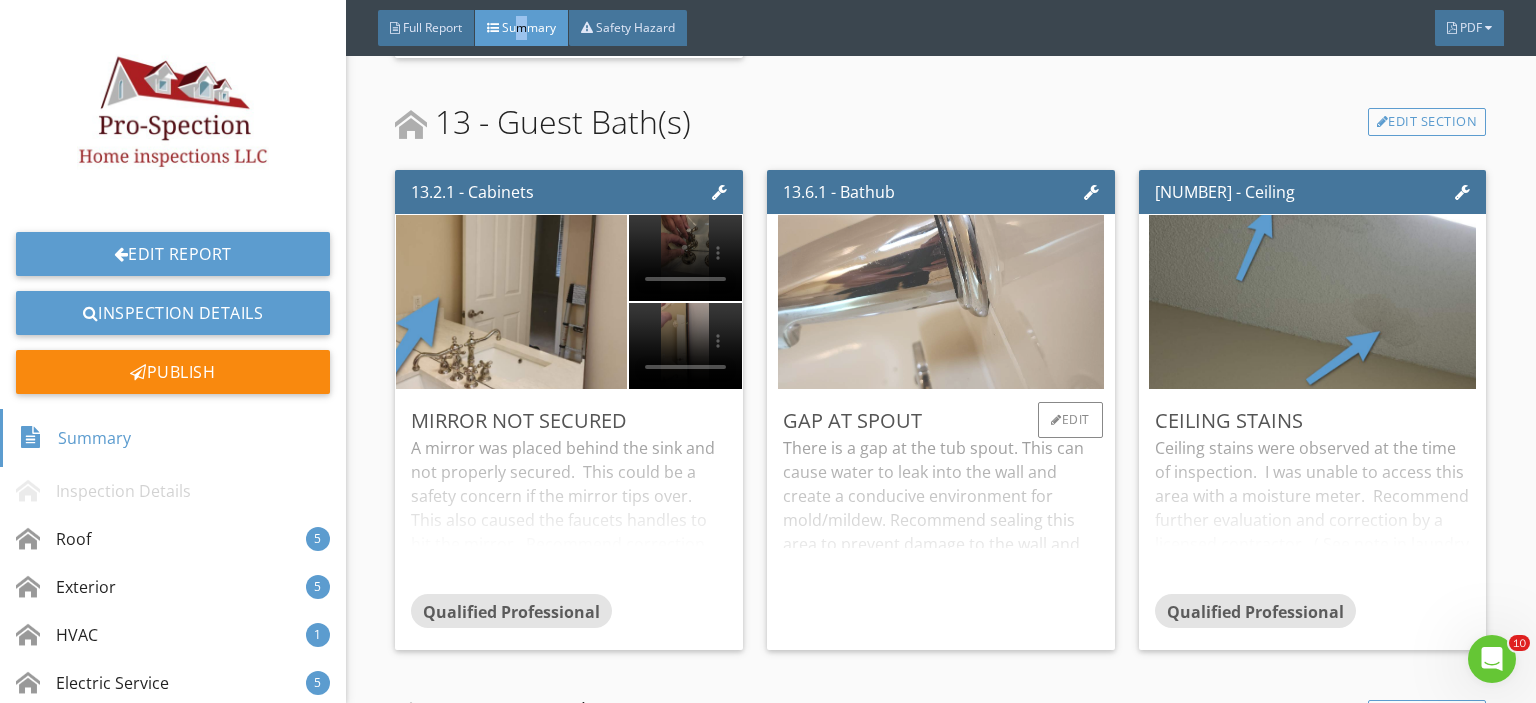 click at bounding box center (941, 302) 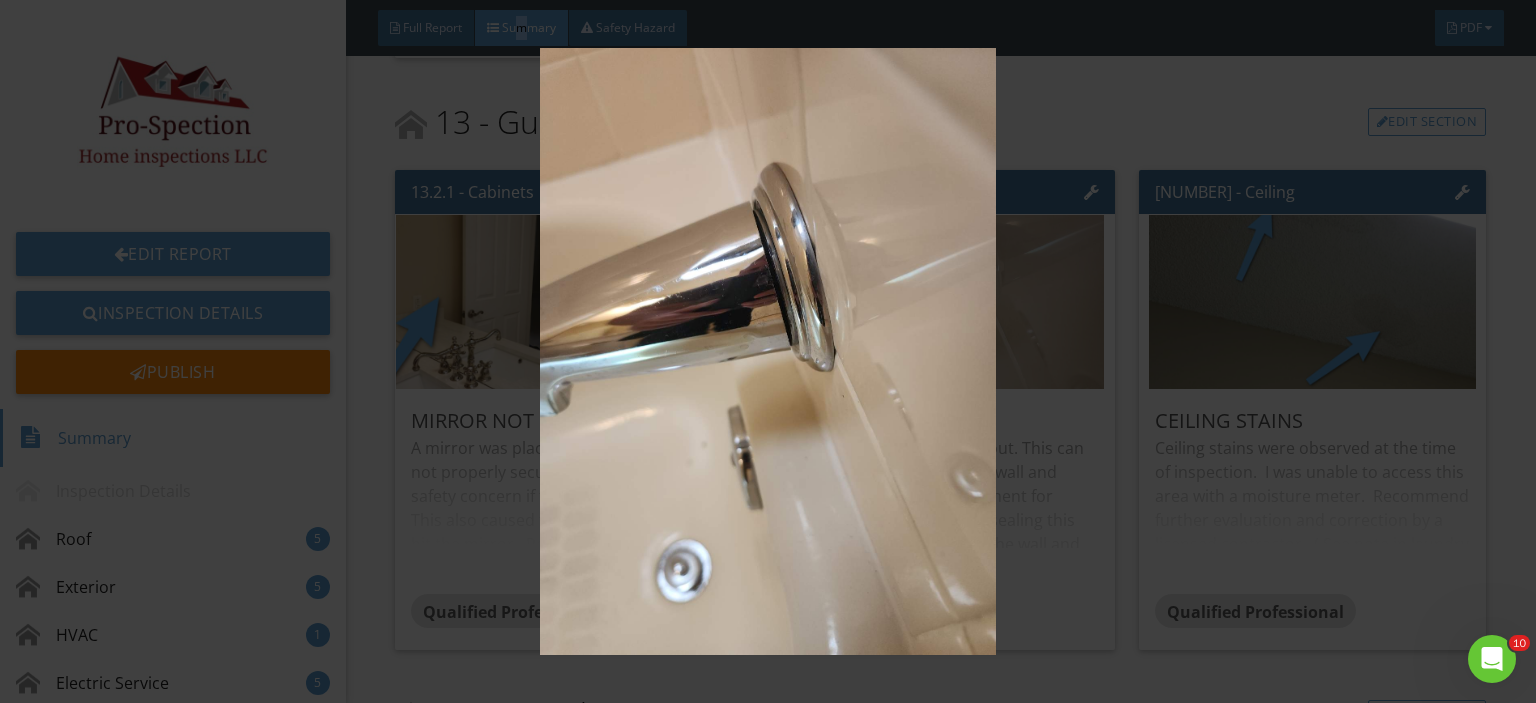 click at bounding box center (768, 351) 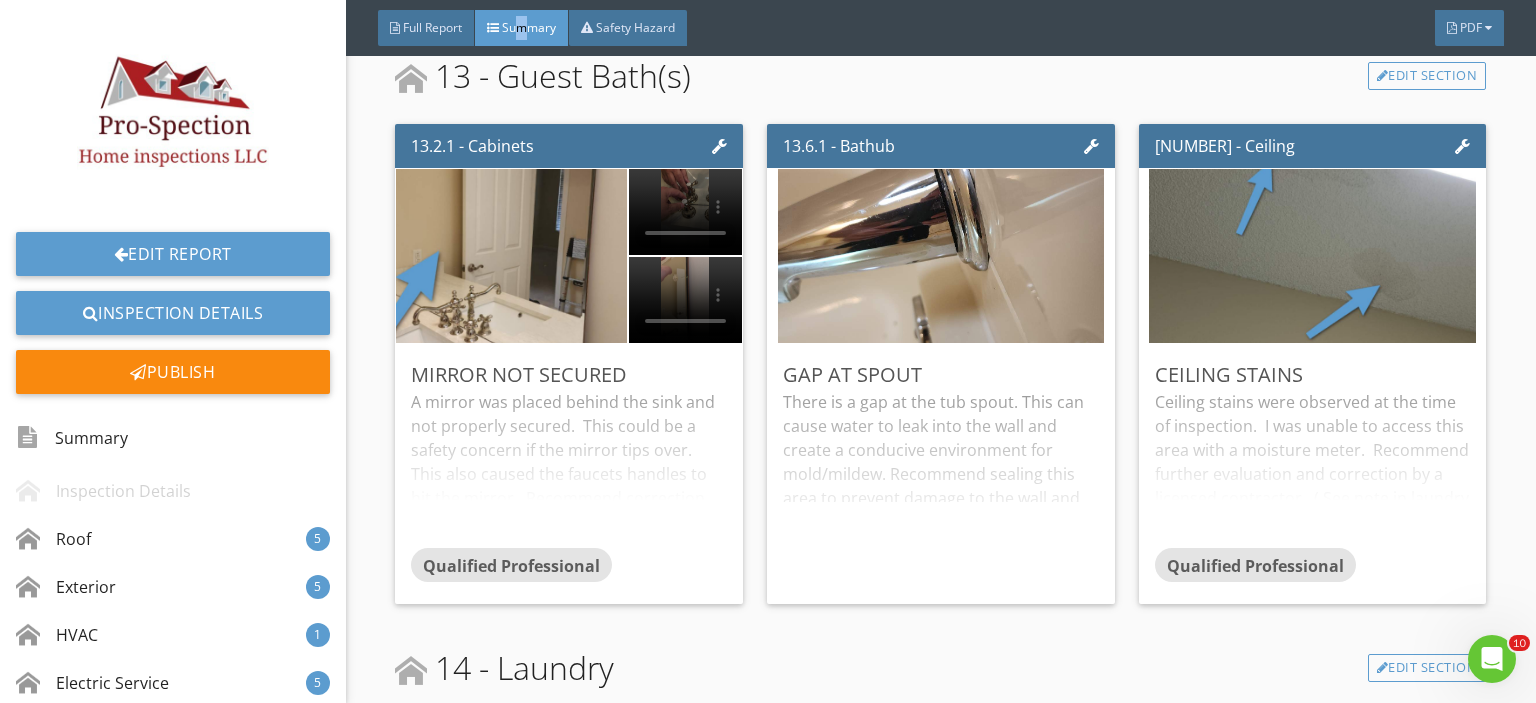 scroll, scrollTop: 7863, scrollLeft: 0, axis: vertical 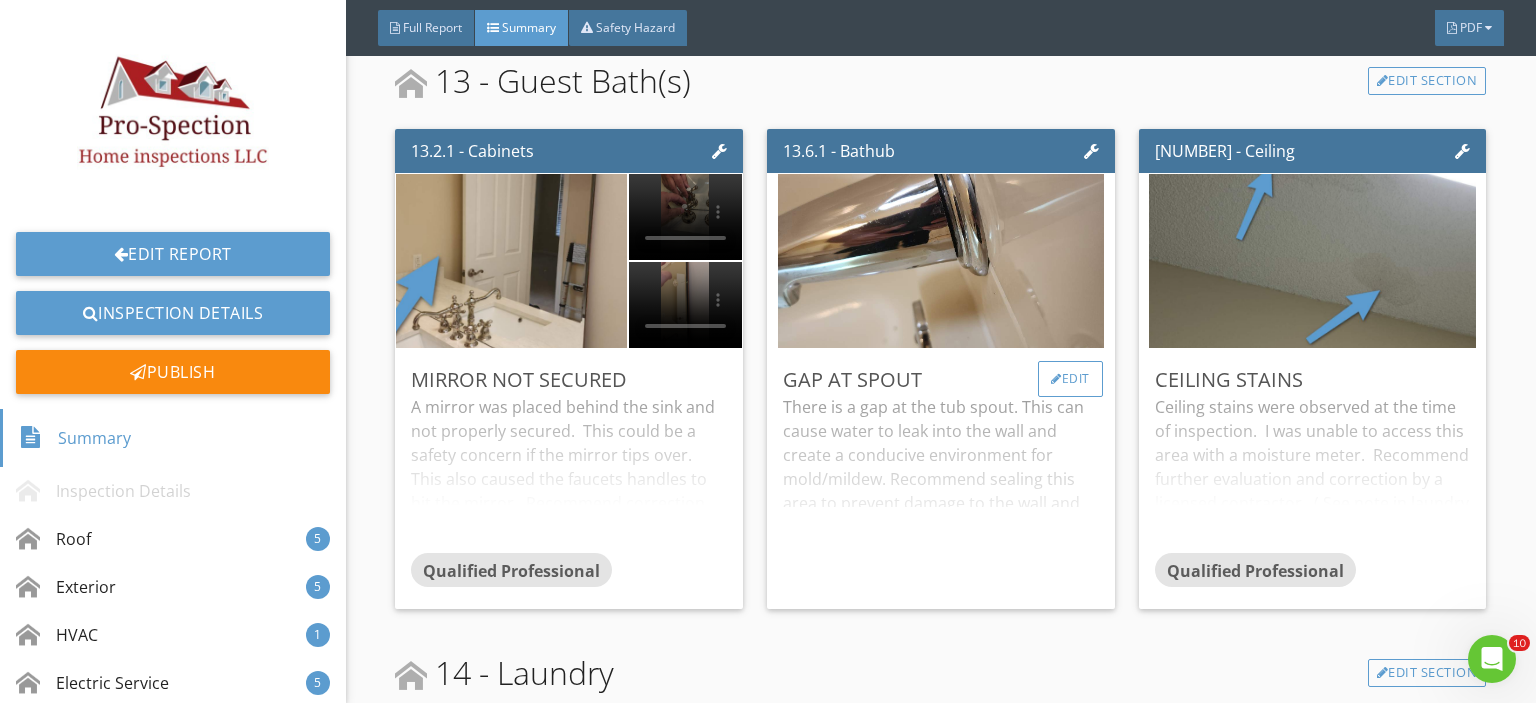 click on "Edit" at bounding box center (1070, 379) 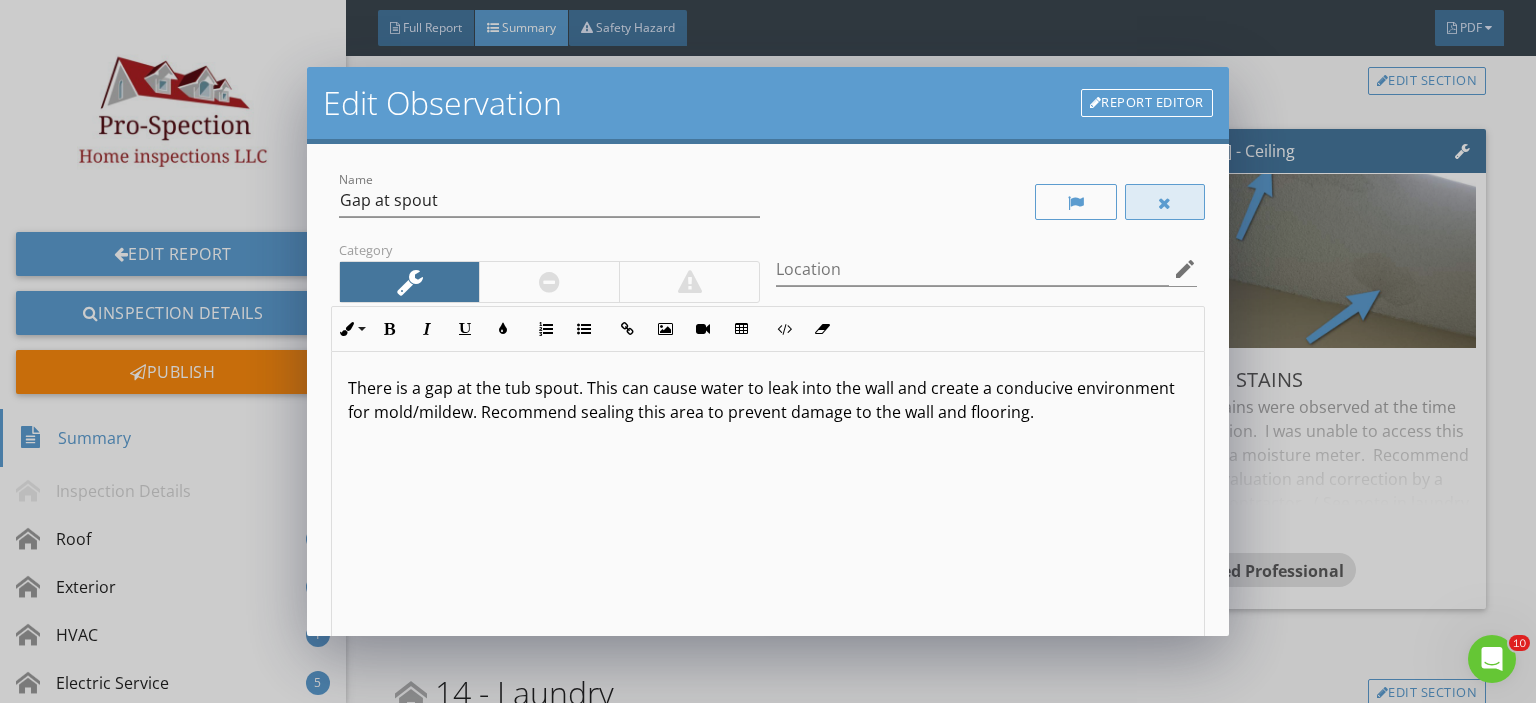 click at bounding box center [1165, 202] 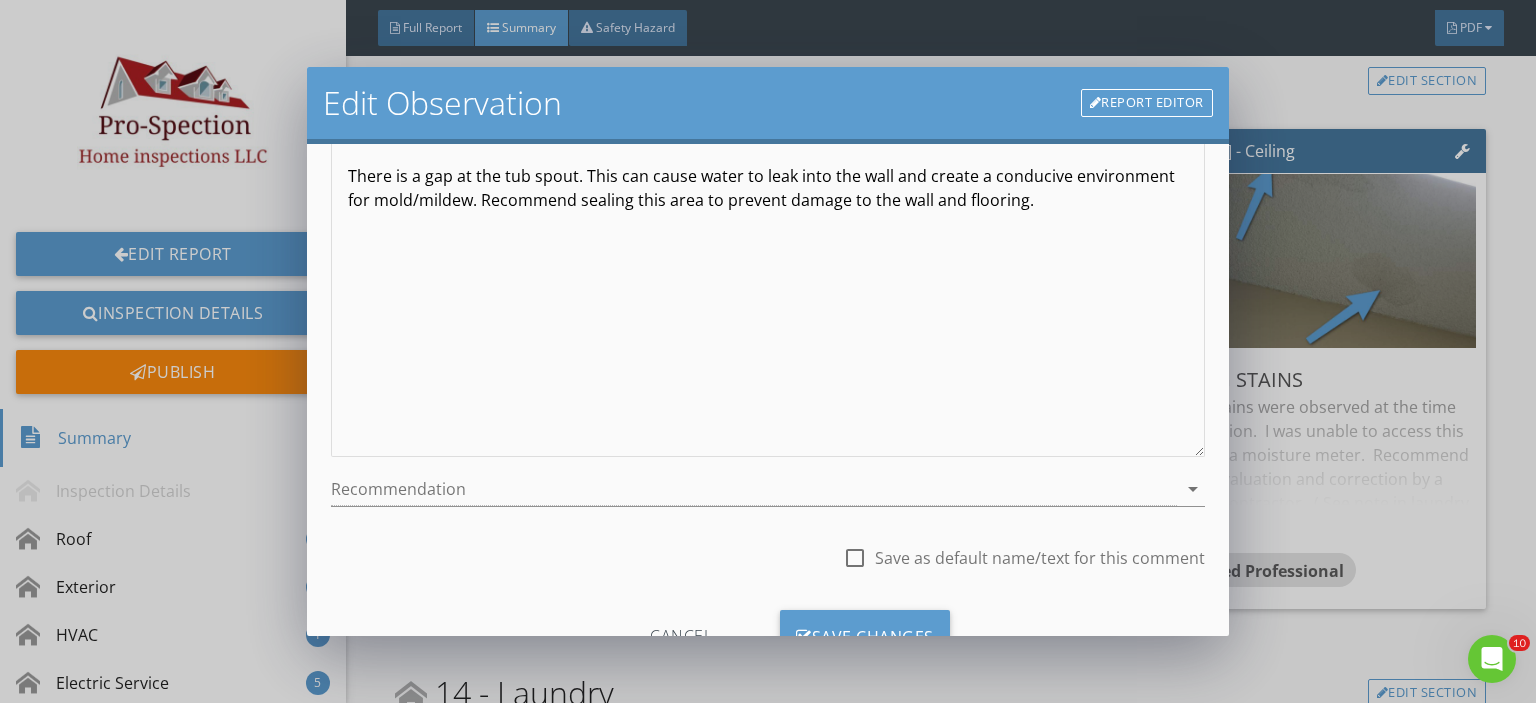 scroll, scrollTop: 293, scrollLeft: 0, axis: vertical 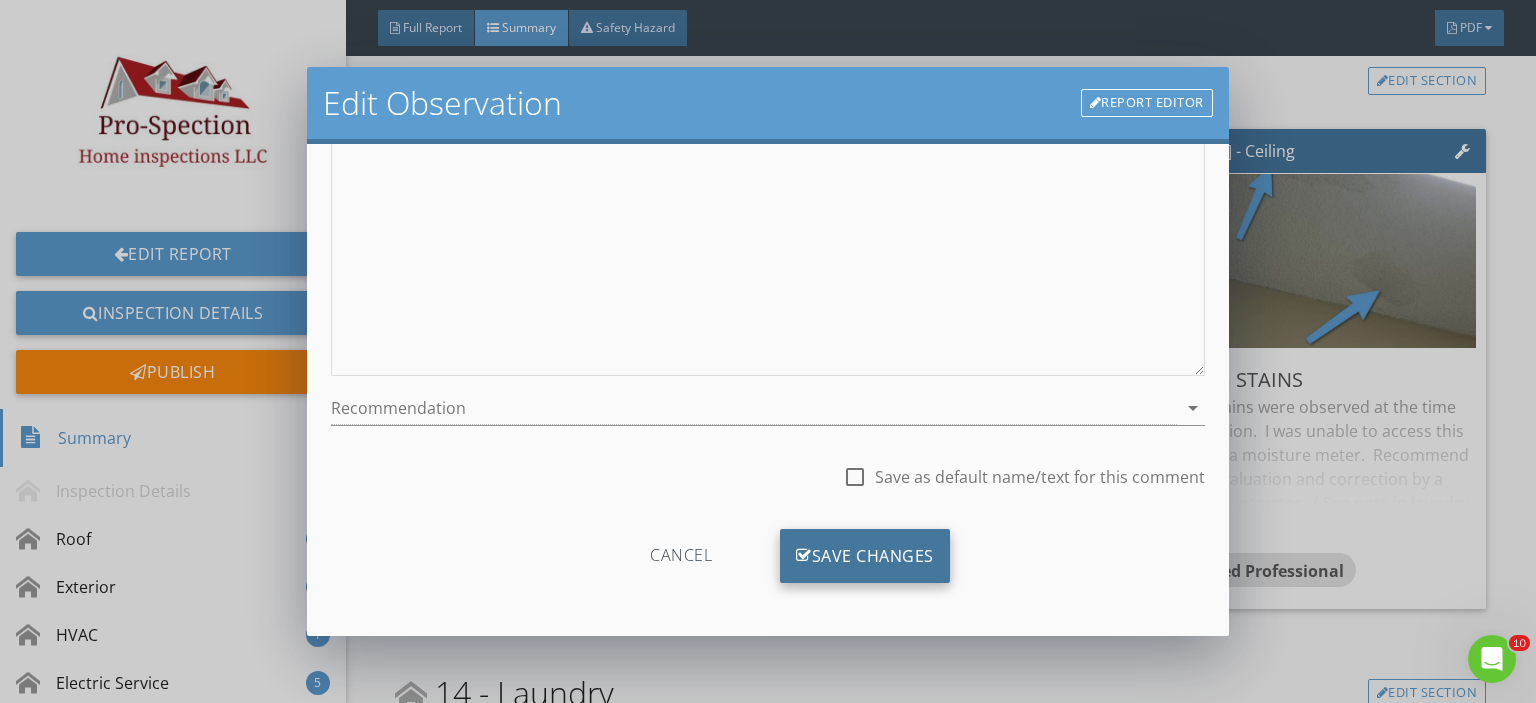 click on "Save Changes" at bounding box center (865, 556) 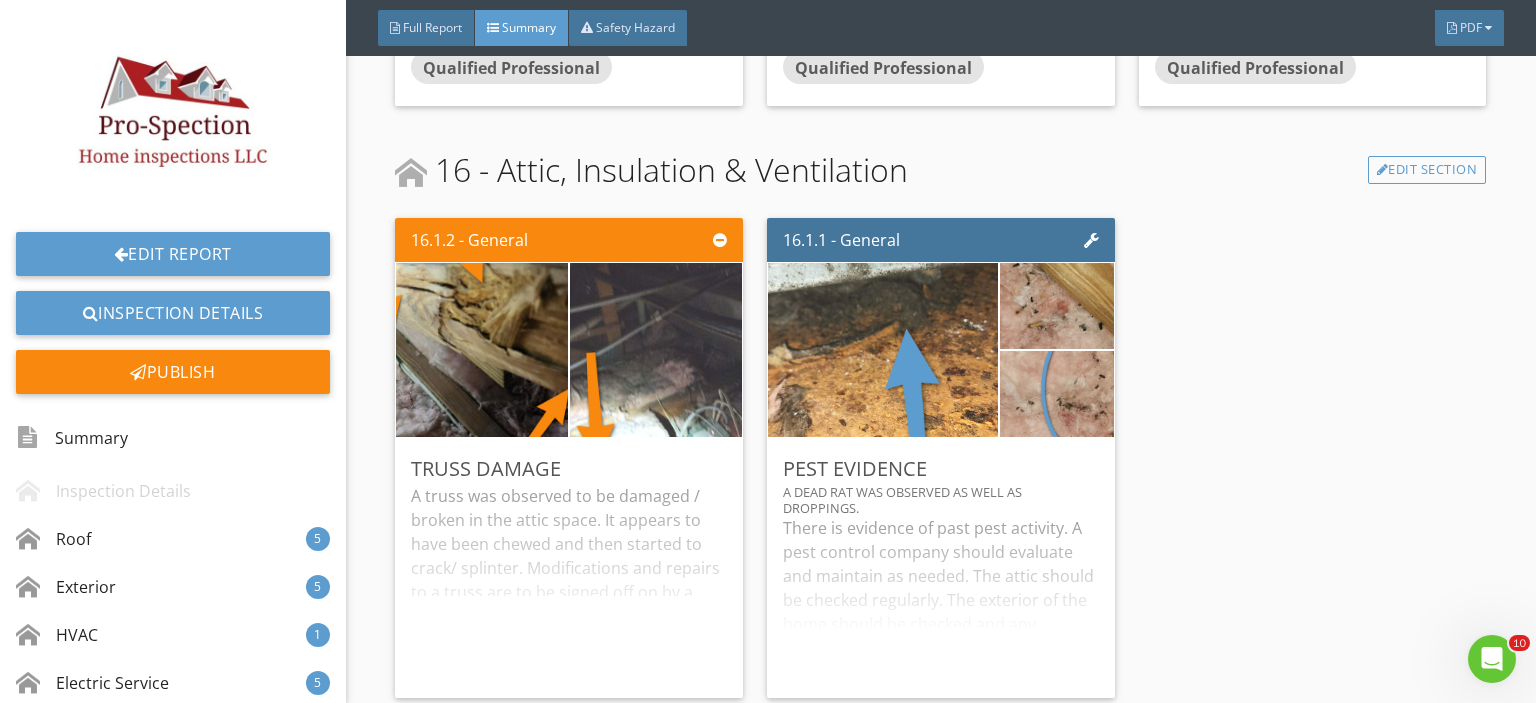 scroll, scrollTop: 9568, scrollLeft: 0, axis: vertical 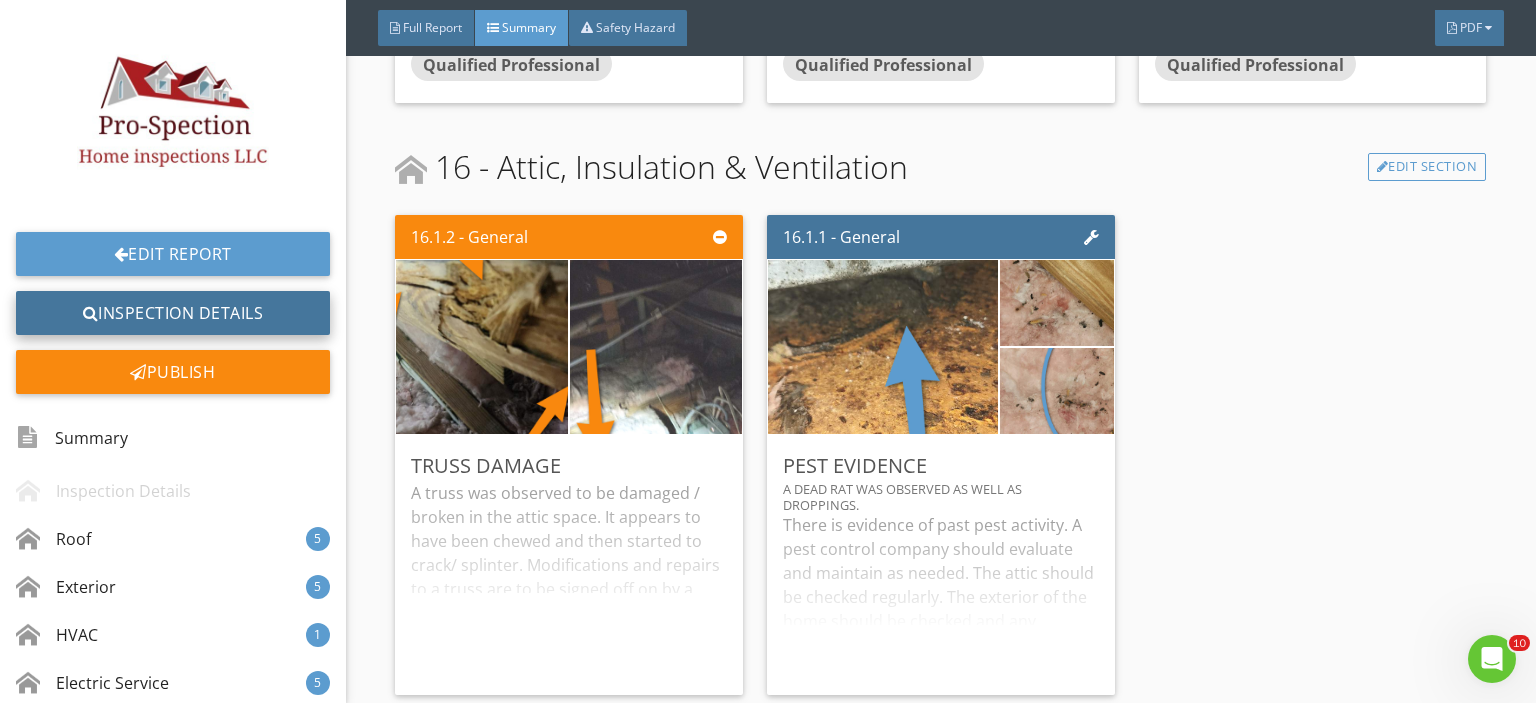click on "Inspection Details" at bounding box center (173, 313) 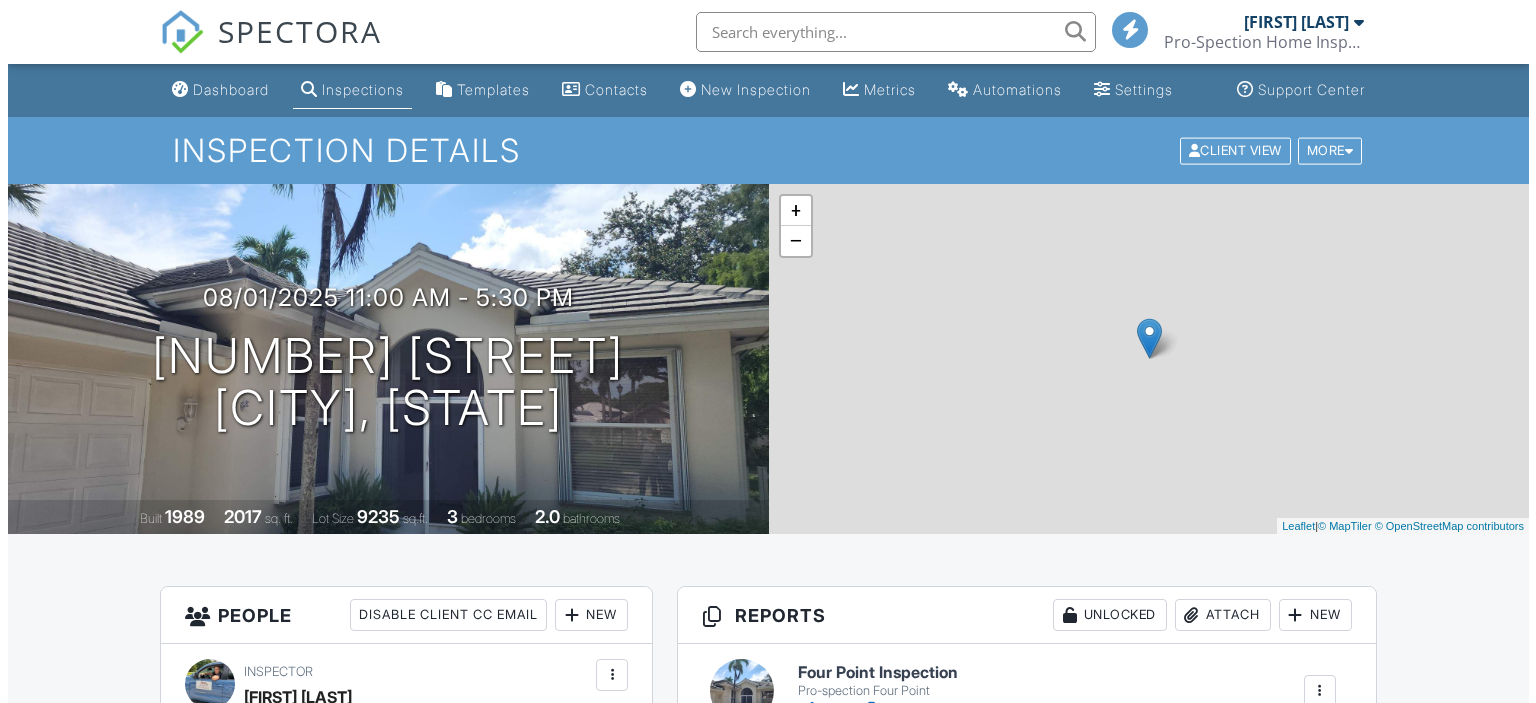 scroll, scrollTop: 460, scrollLeft: 0, axis: vertical 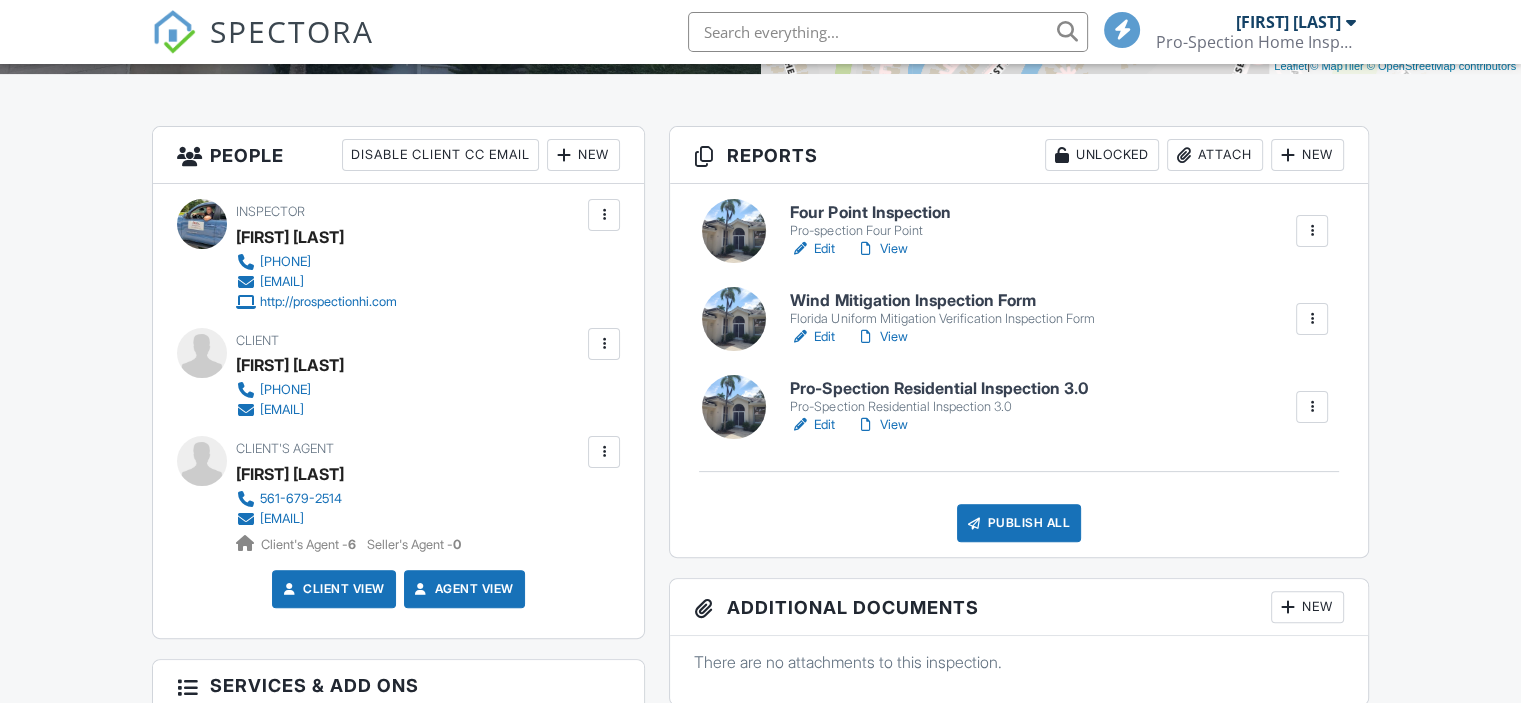 click on "Publish All" at bounding box center [1019, 523] 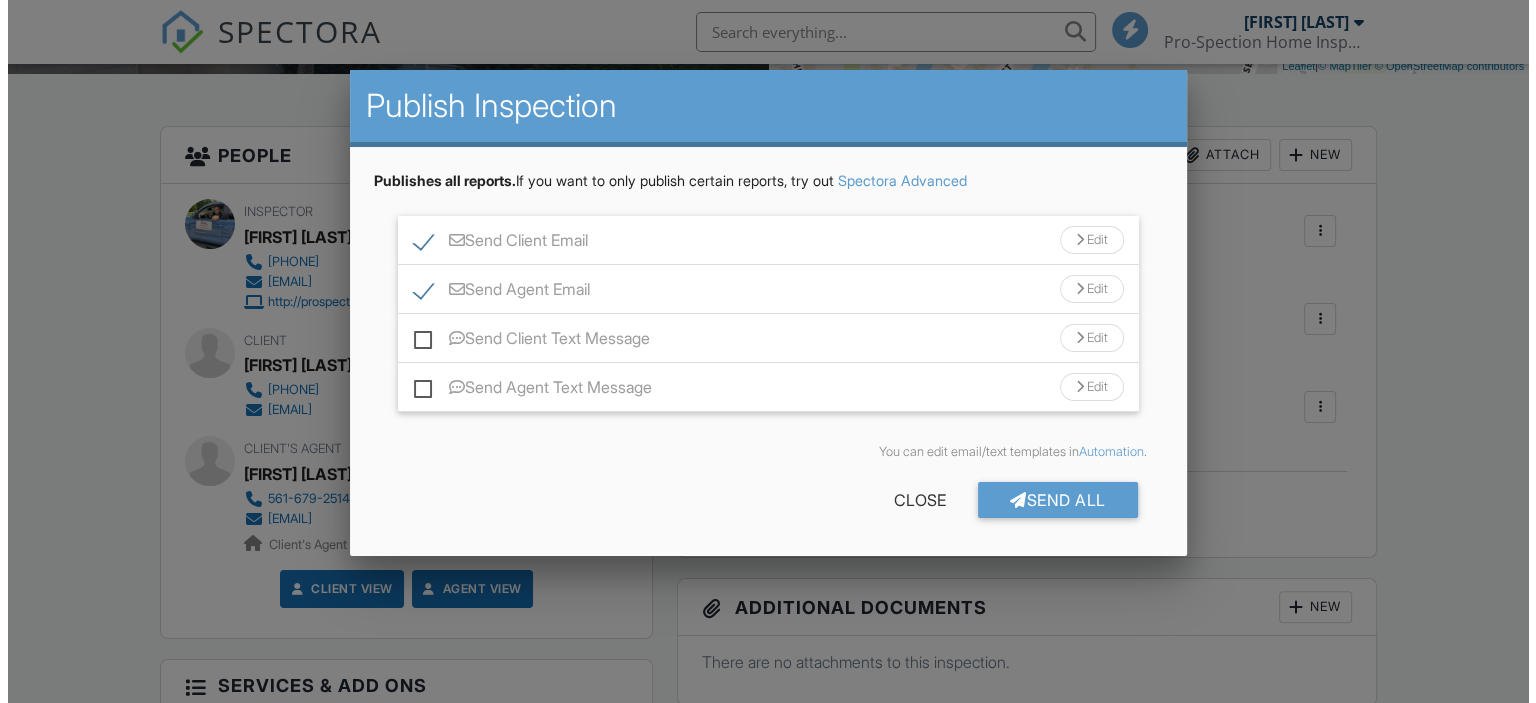 scroll, scrollTop: 460, scrollLeft: 0, axis: vertical 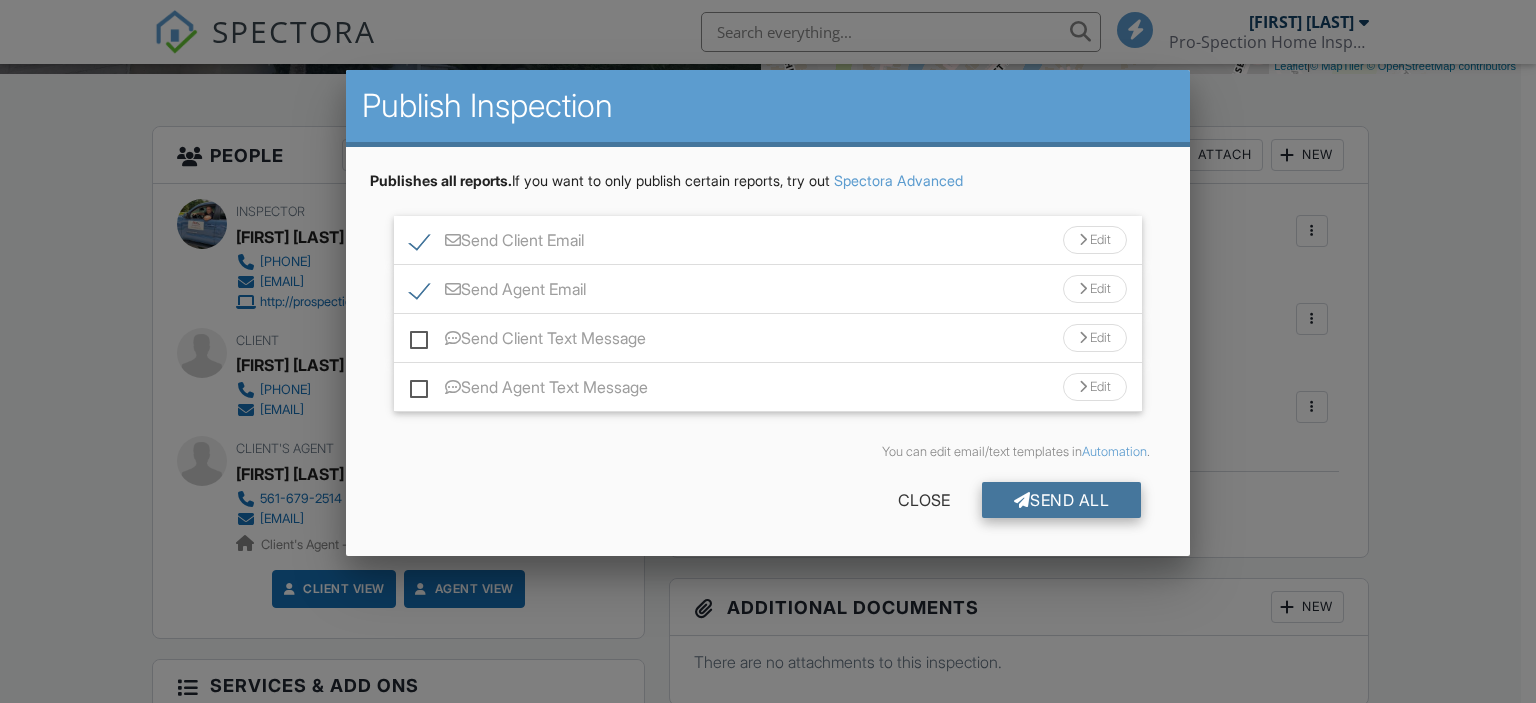click on "Send All" at bounding box center (1062, 500) 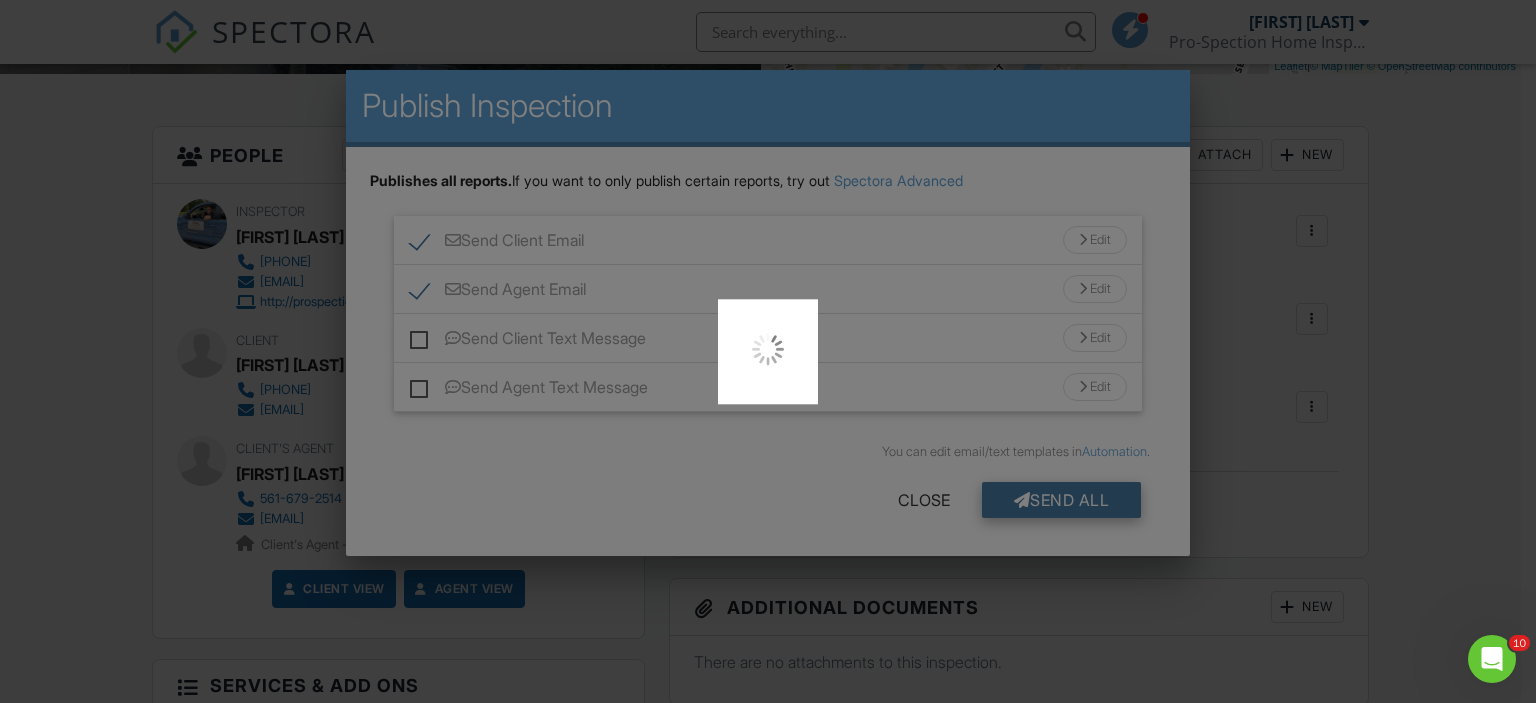 scroll, scrollTop: 0, scrollLeft: 0, axis: both 